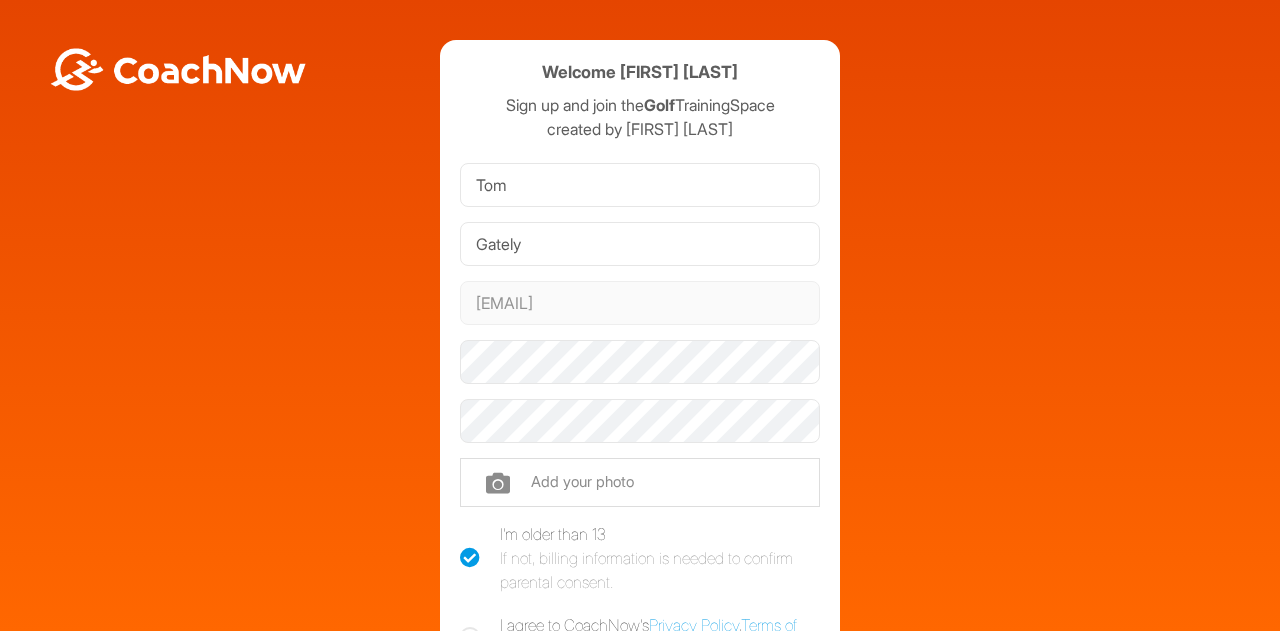 scroll, scrollTop: 0, scrollLeft: 0, axis: both 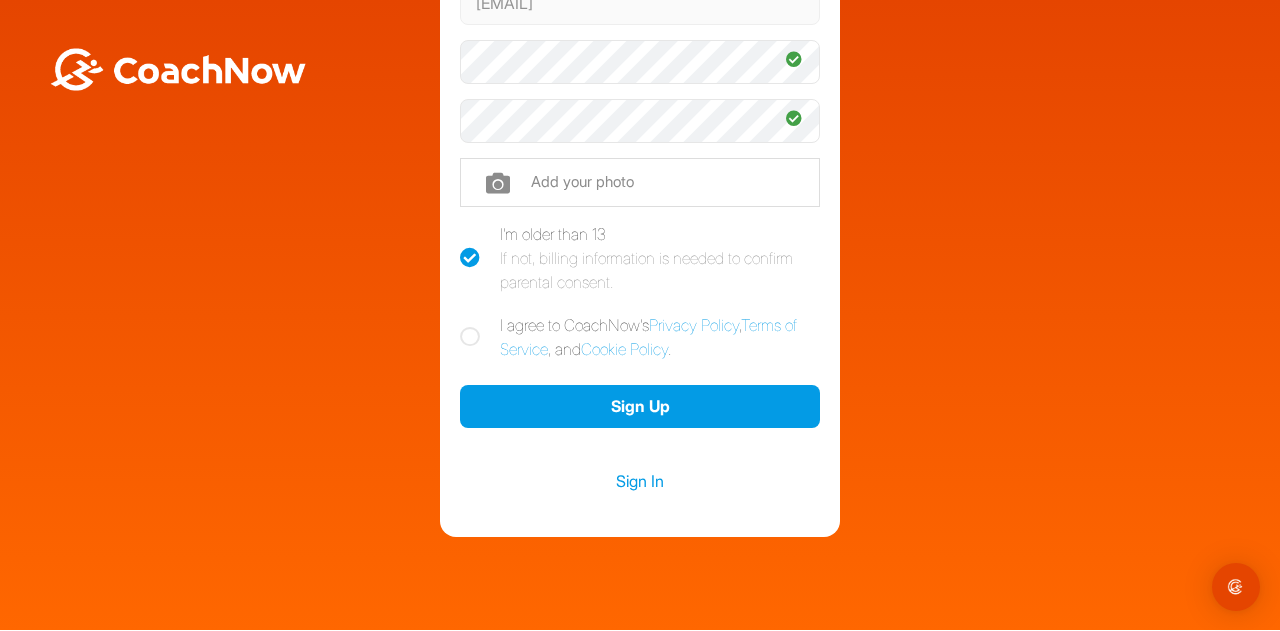 click at bounding box center [470, 337] 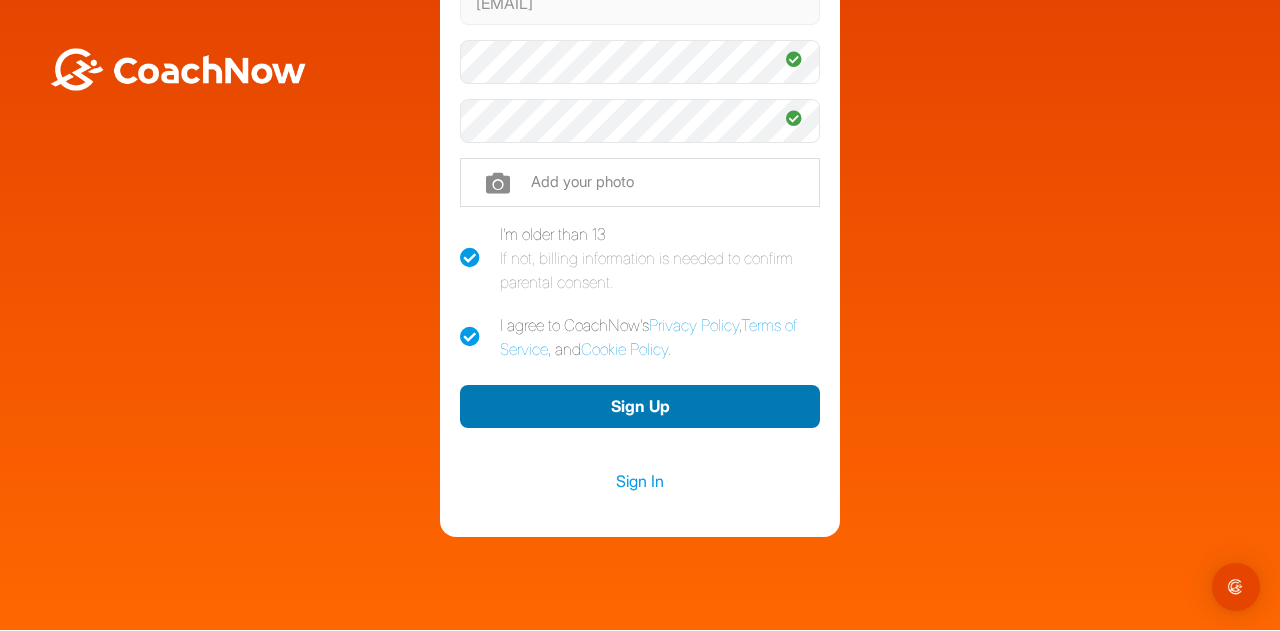 click on "Sign Up" at bounding box center [640, 406] 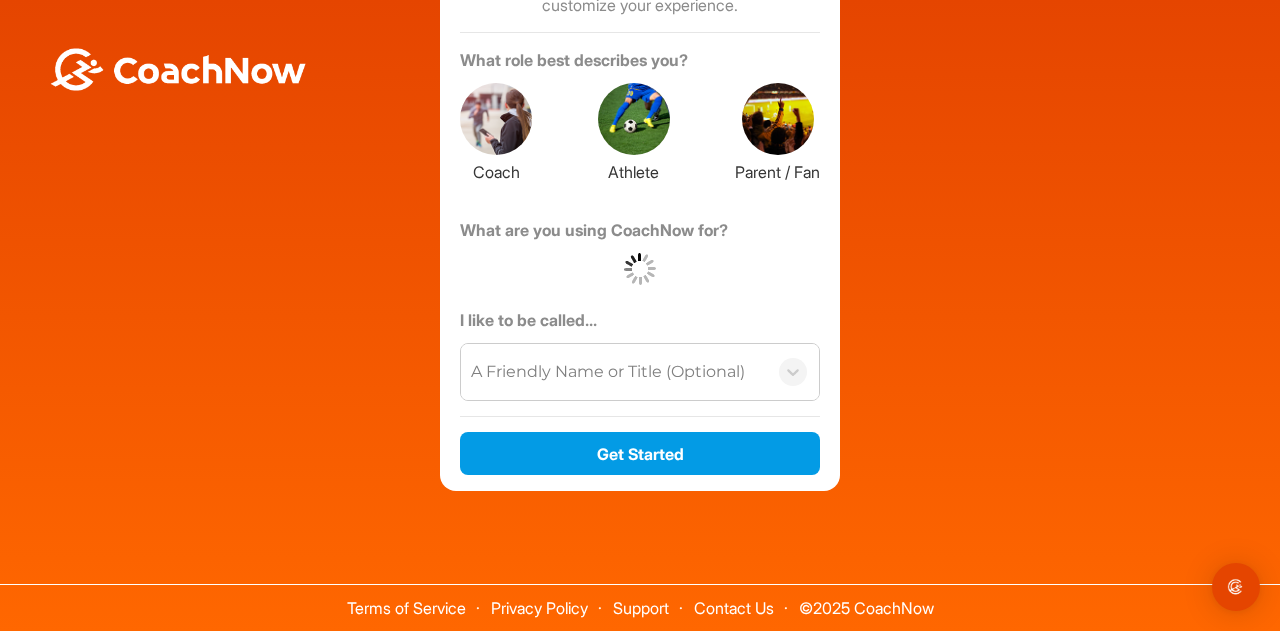 scroll, scrollTop: 258, scrollLeft: 0, axis: vertical 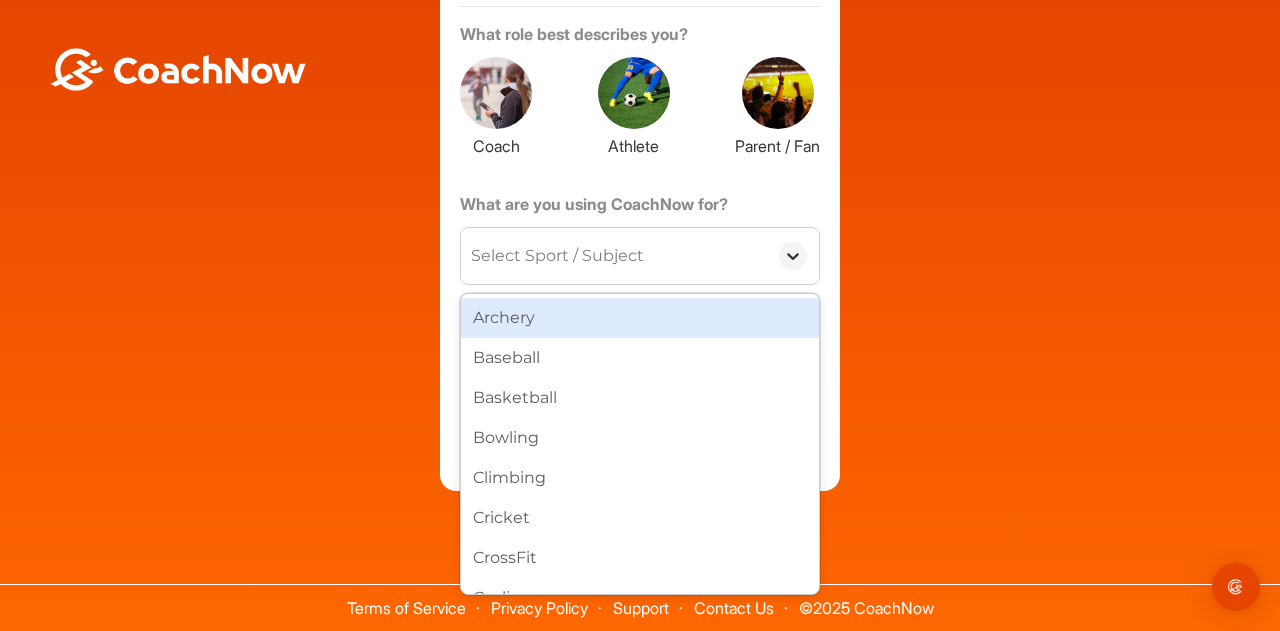 click 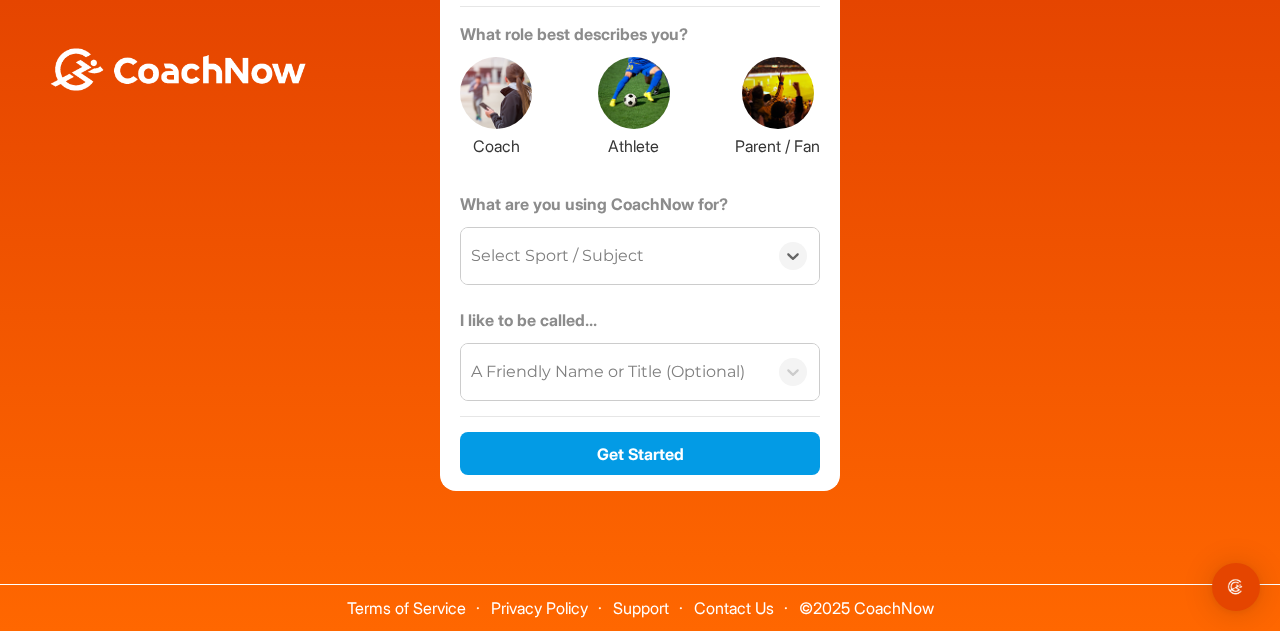 click on "Select Sport / Subject" at bounding box center [614, 256] 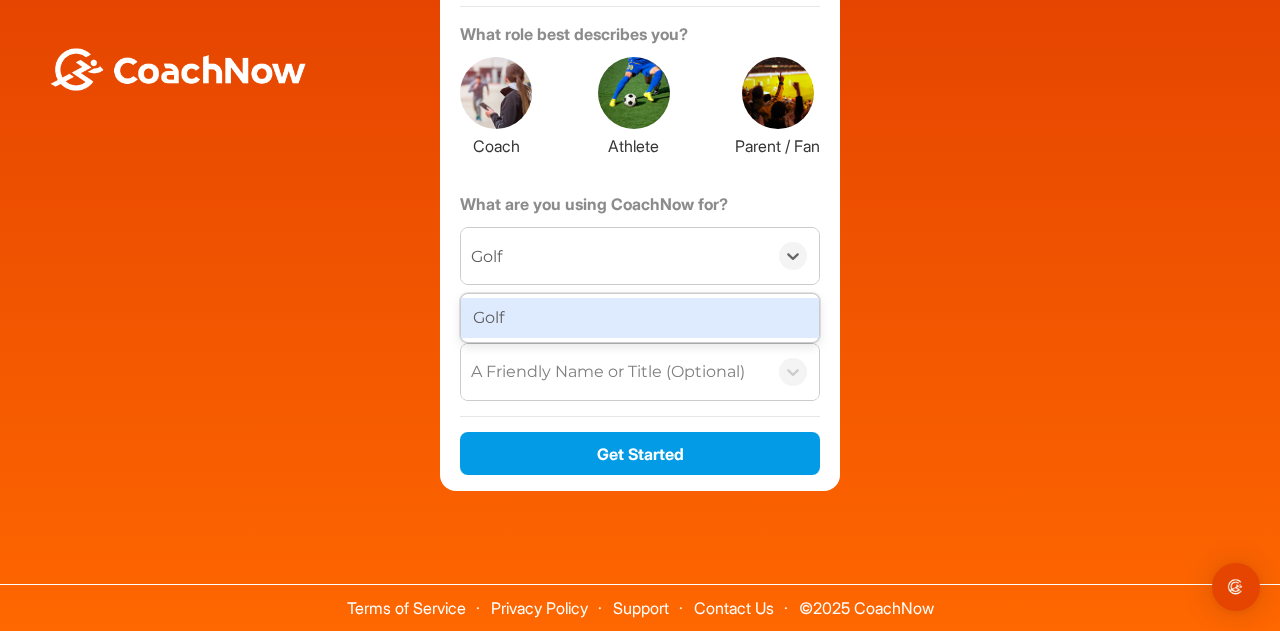 type on "Golf" 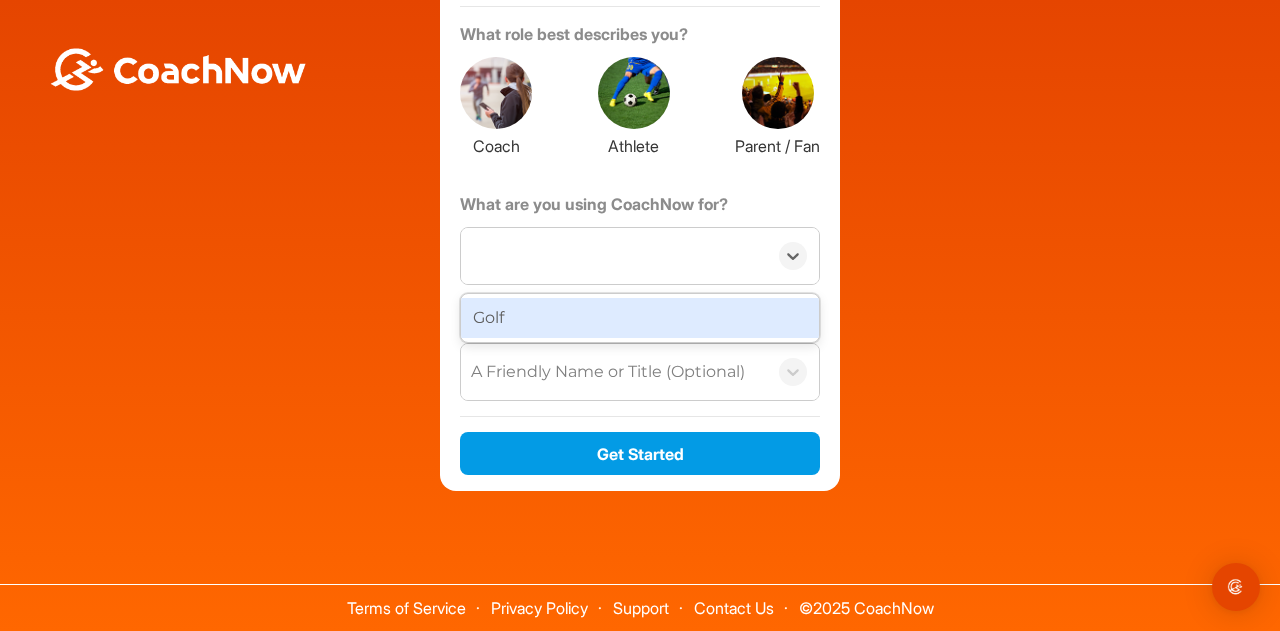 click on "A Friendly Name or Title (Optional)" at bounding box center [608, 372] 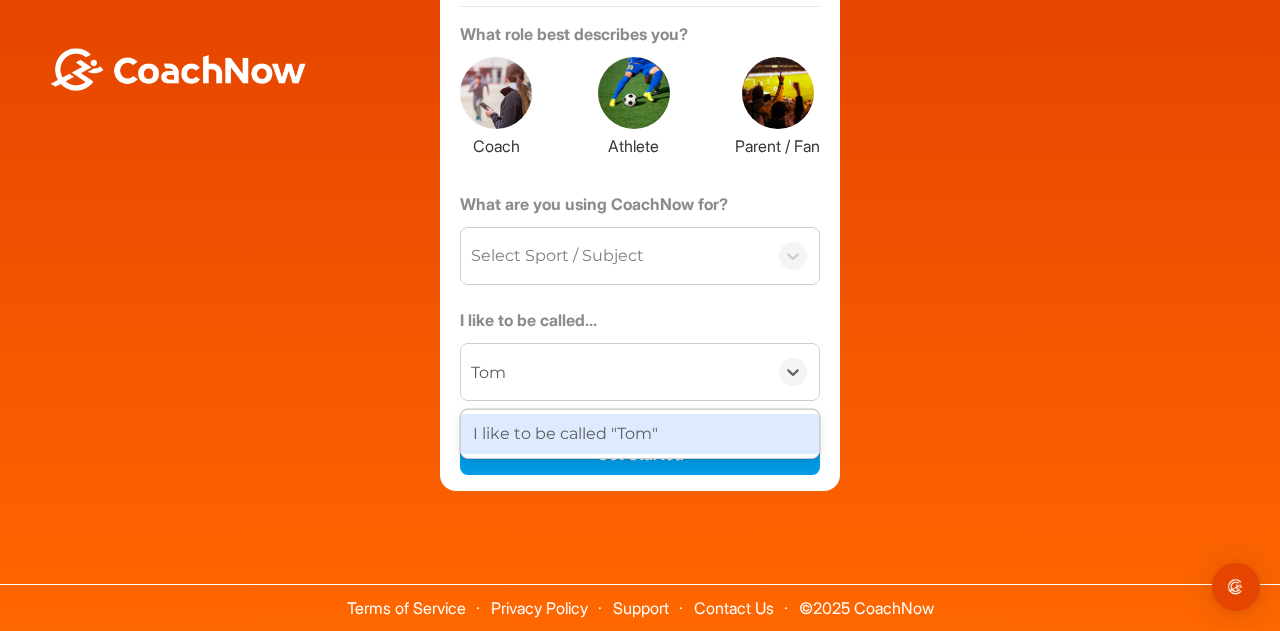 type on "Tom" 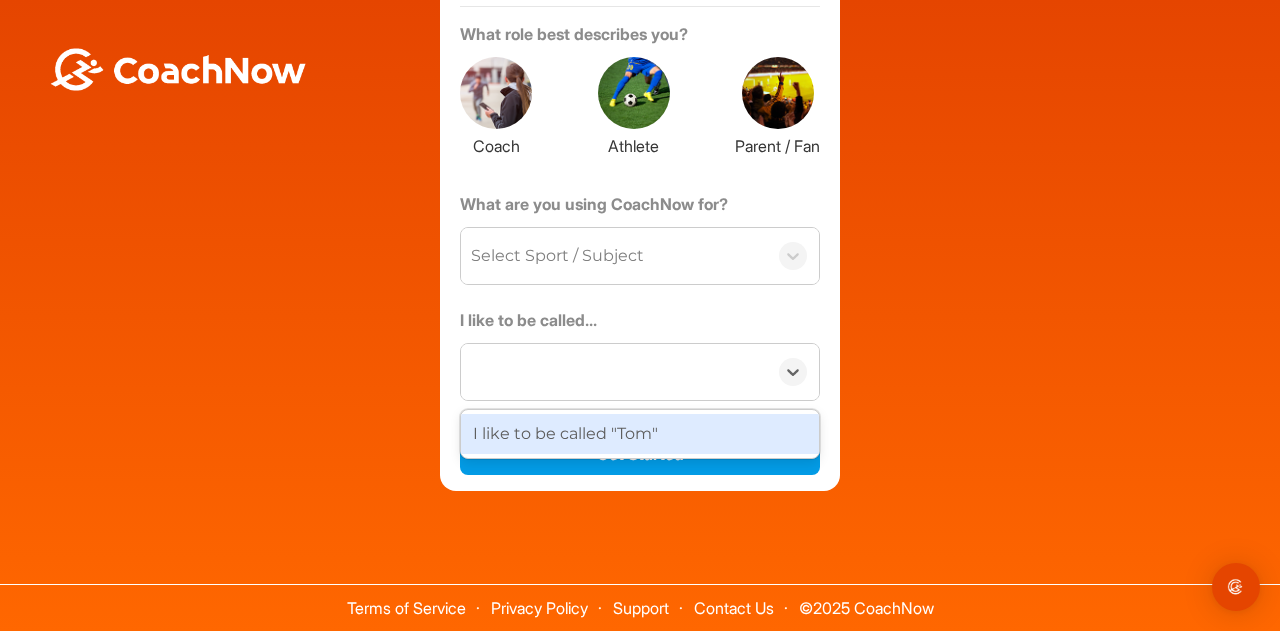 click on "Welcome   Tom Gately Sign up and join the  Golf  TrainingSpace created by Ashley Thomas About You Tell us a little bit about yourself so we can customize your experience. What role best describes you? Coach Athlete Parent / Fan What are you using CoachNow for? Select Sport / Subject I like to be called...      option I like to be called "Tom" focused, 5 of 5. 1 result available for search term Tom. Use Up and Down to choose options, press Enter to select the currently focused option, press Escape to exit the menu, press Tab to select the option and exit the menu. Tom I like to be called "Tom" Get Started" at bounding box center [640, 136] 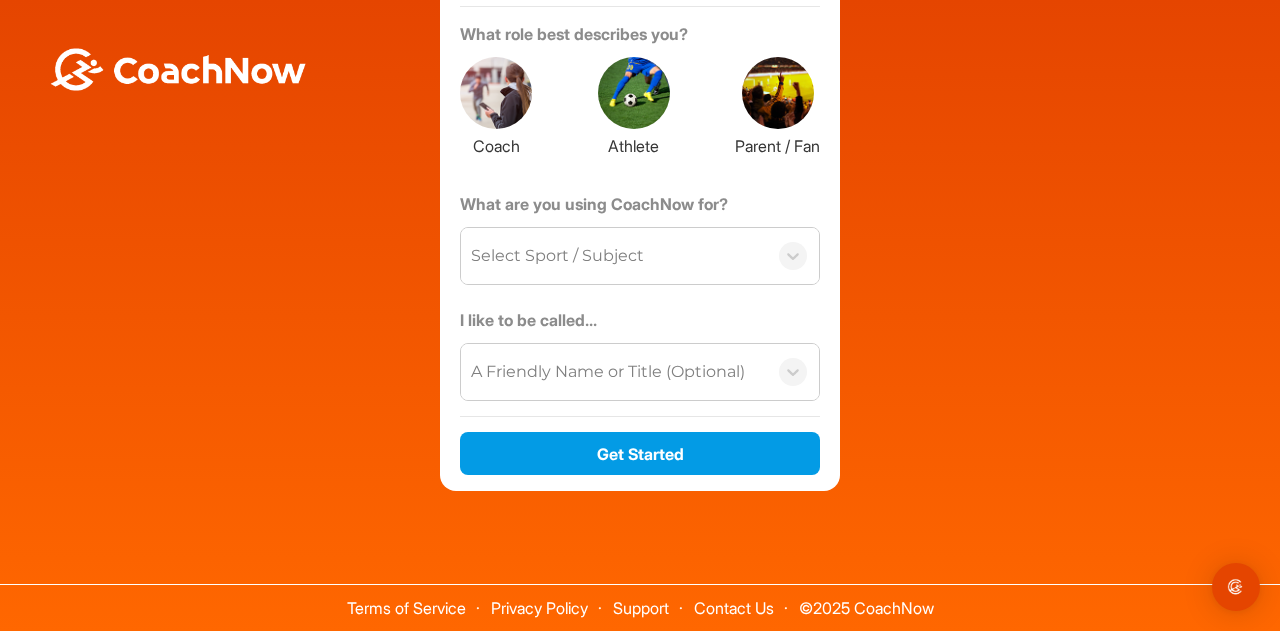 click on "Select Sport / Subject" at bounding box center (557, 256) 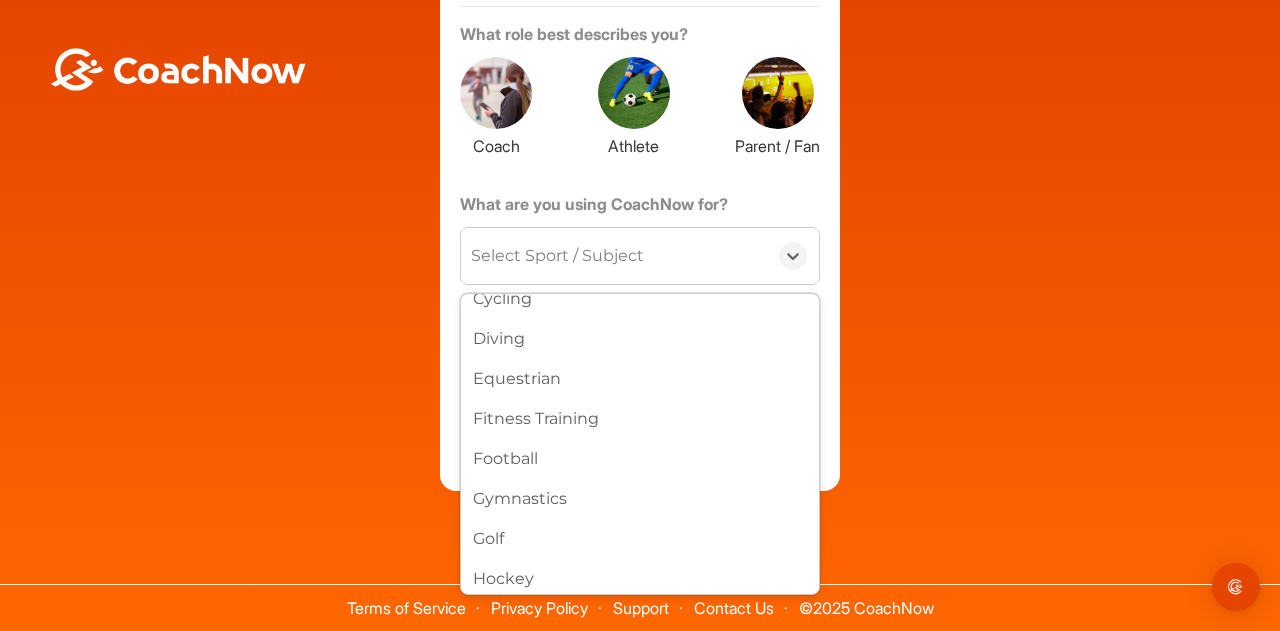 scroll, scrollTop: 300, scrollLeft: 0, axis: vertical 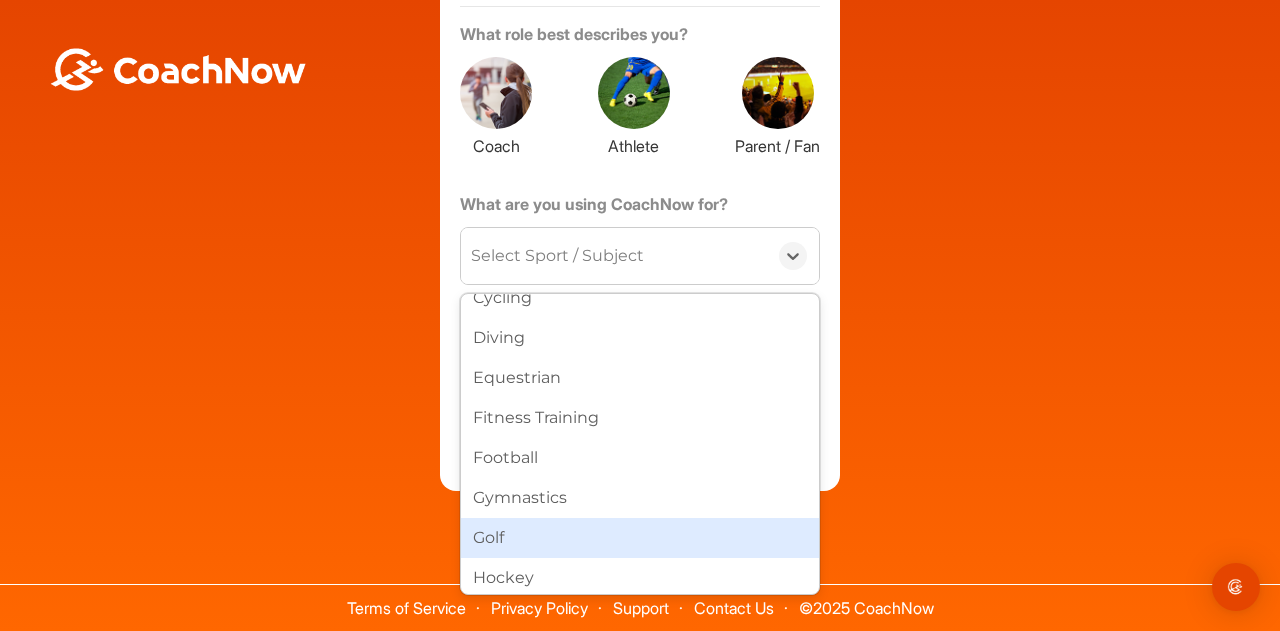click on "Golf" at bounding box center [640, 538] 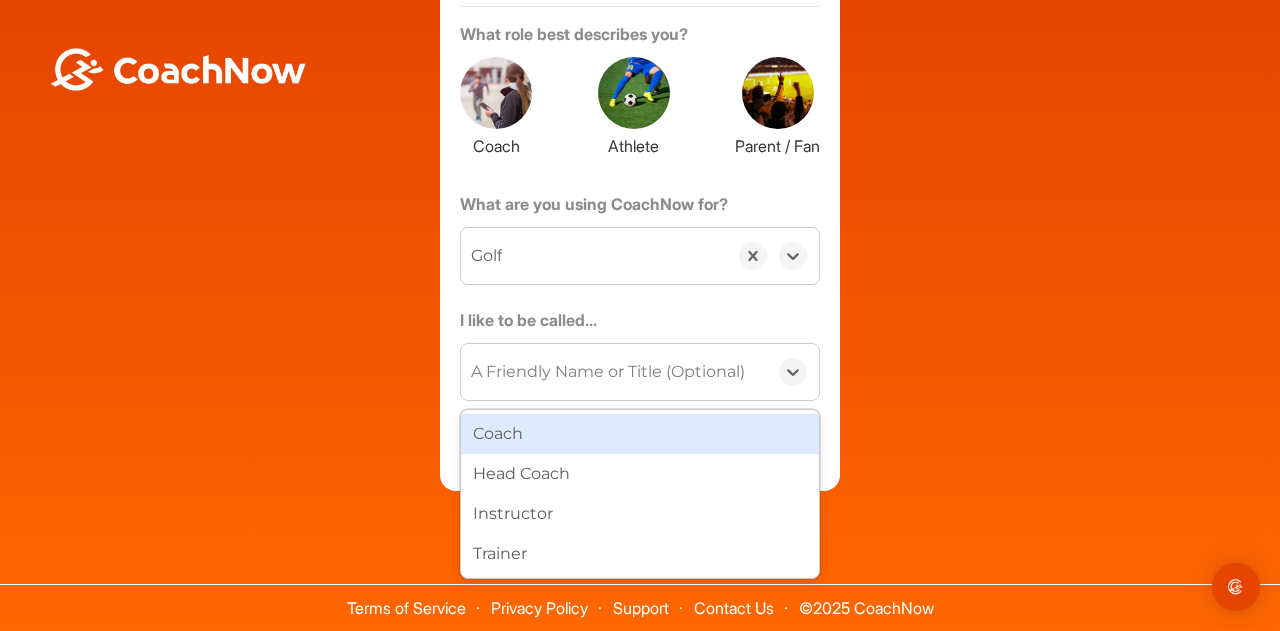 click on "A Friendly Name or Title (Optional)" at bounding box center [608, 372] 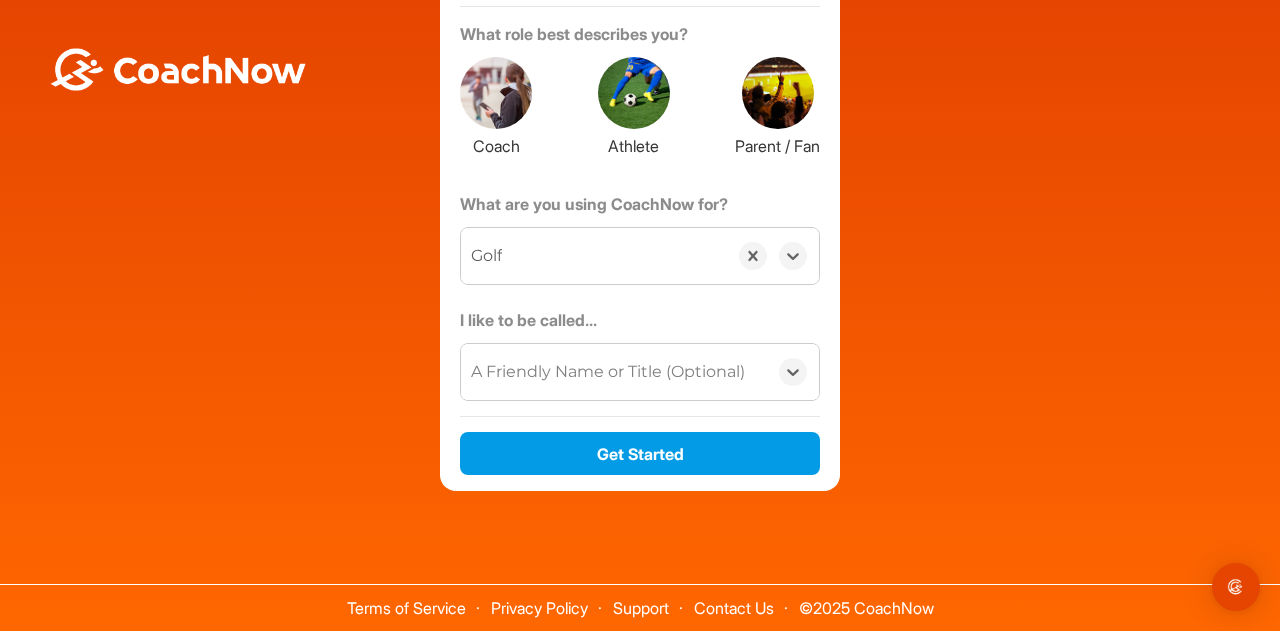 click on "A Friendly Name or Title (Optional)" at bounding box center (608, 372) 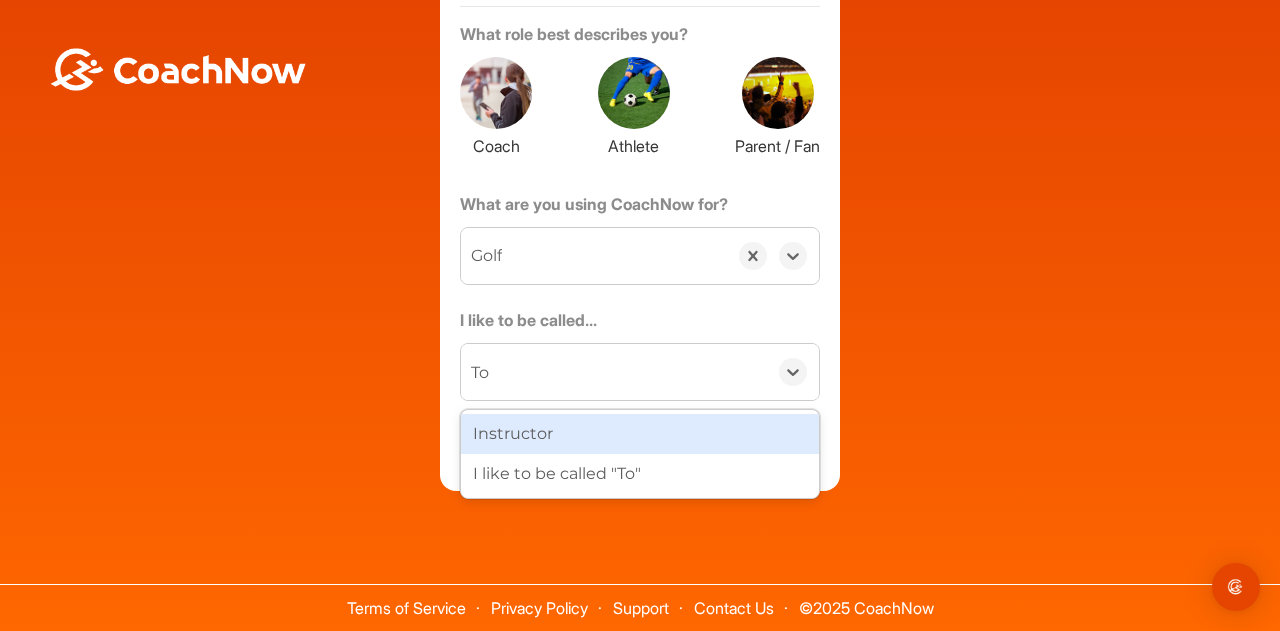 type on "Tom" 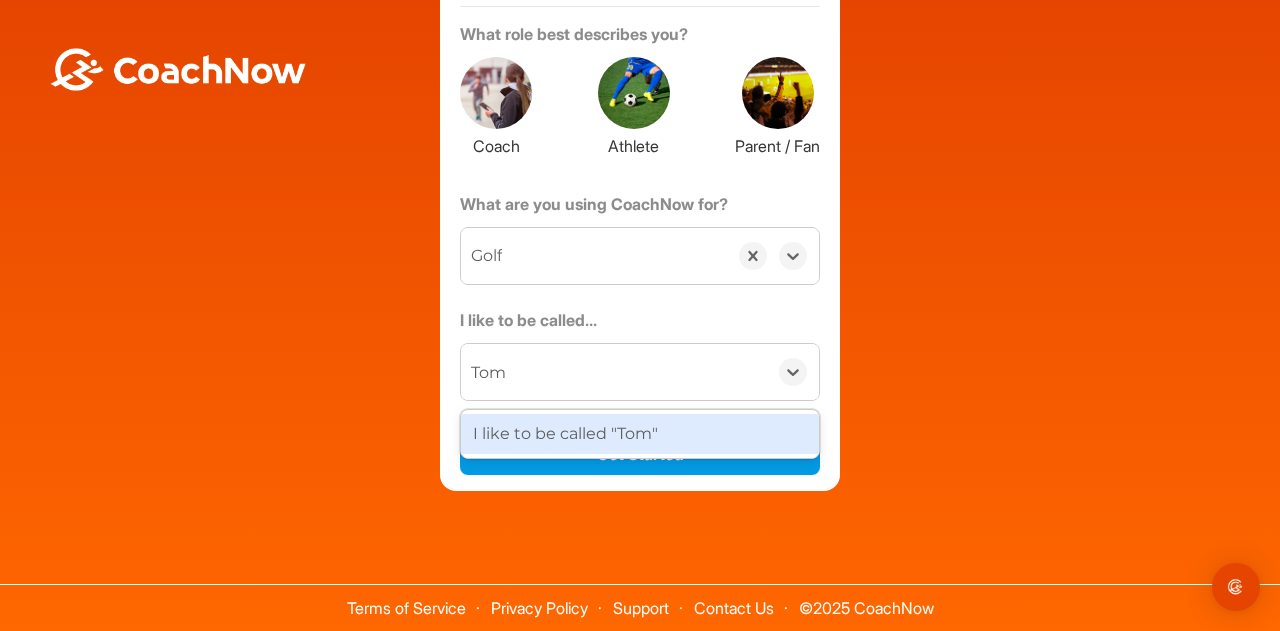 click on "I like to be called "Tom"" at bounding box center (640, 434) 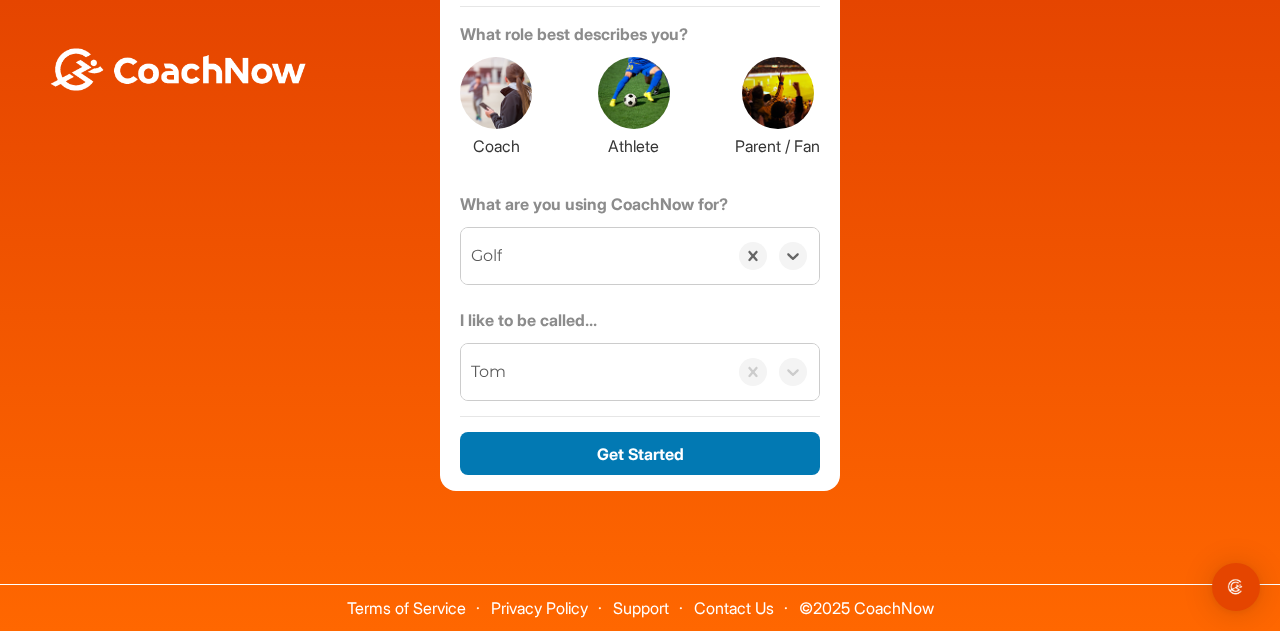 click on "Get Started" at bounding box center [640, 453] 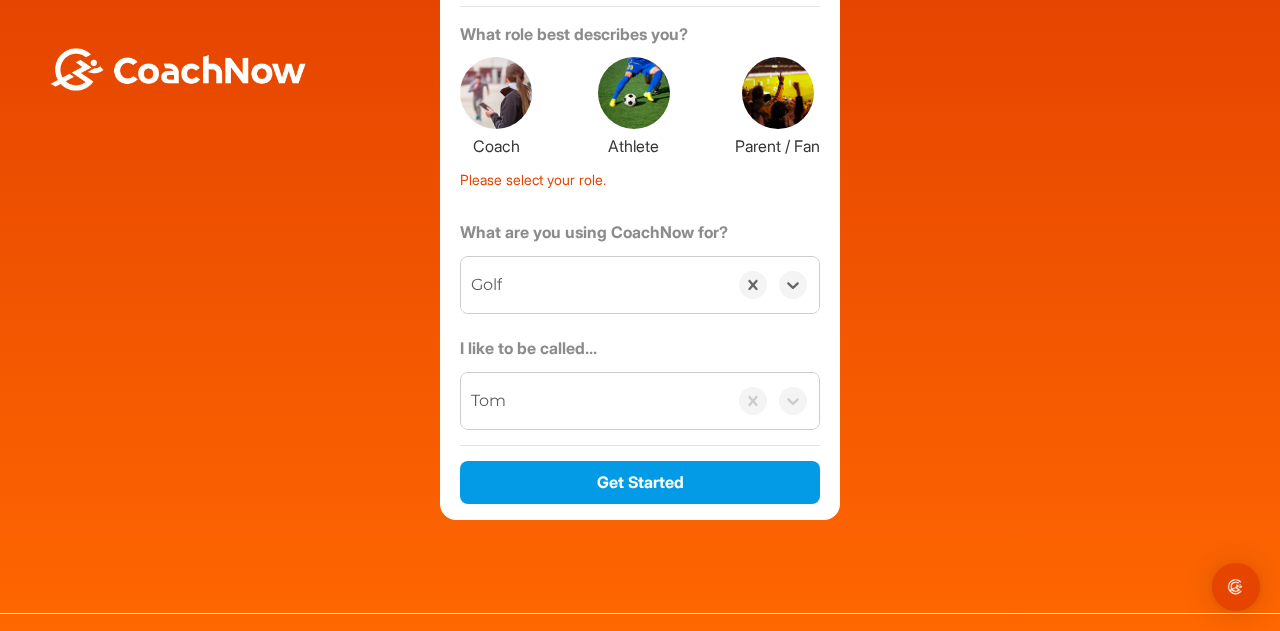 click at bounding box center [634, 93] 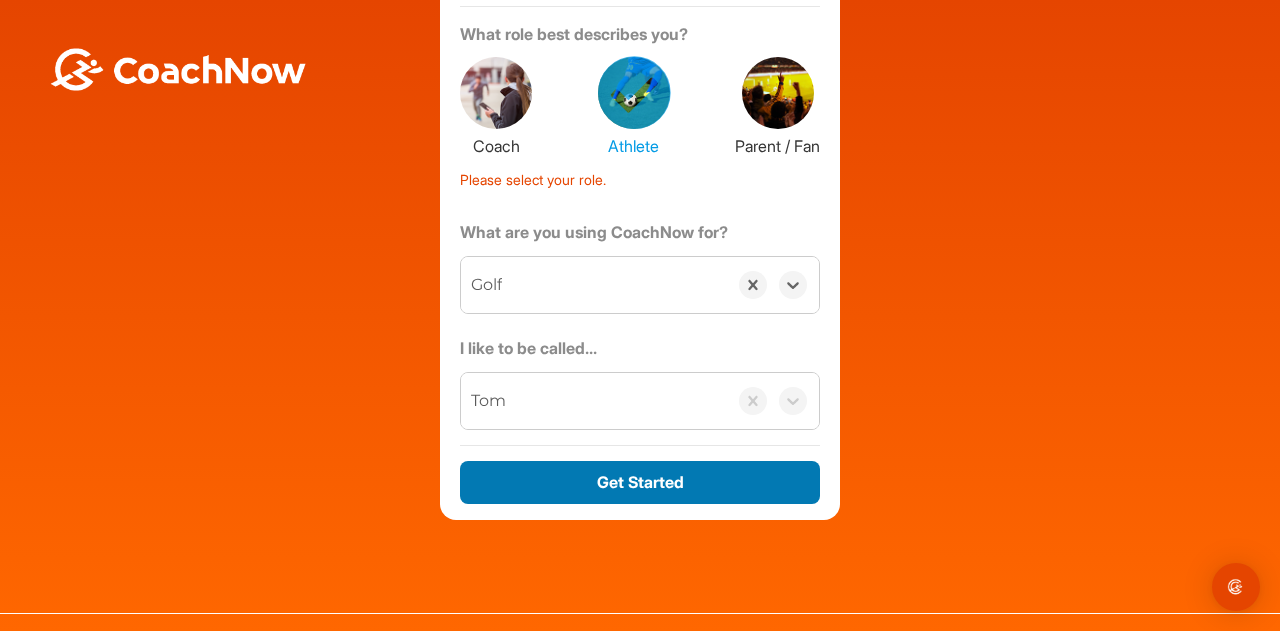 click on "Get Started" at bounding box center [640, 482] 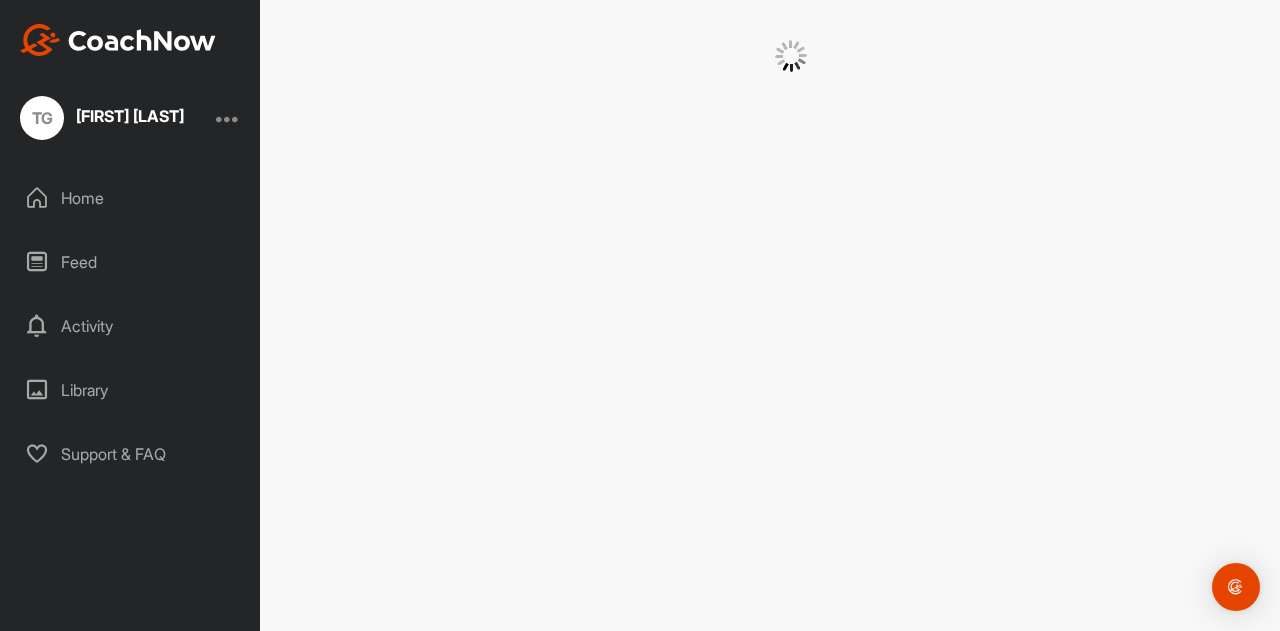 scroll, scrollTop: 0, scrollLeft: 0, axis: both 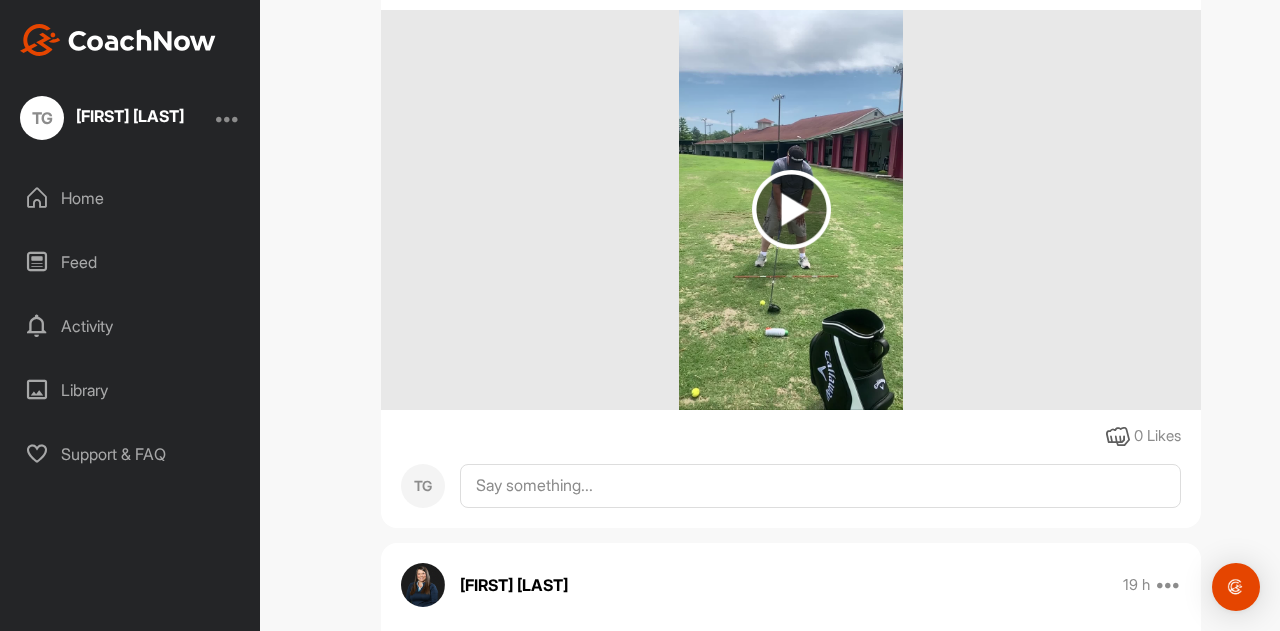click at bounding box center (791, 209) 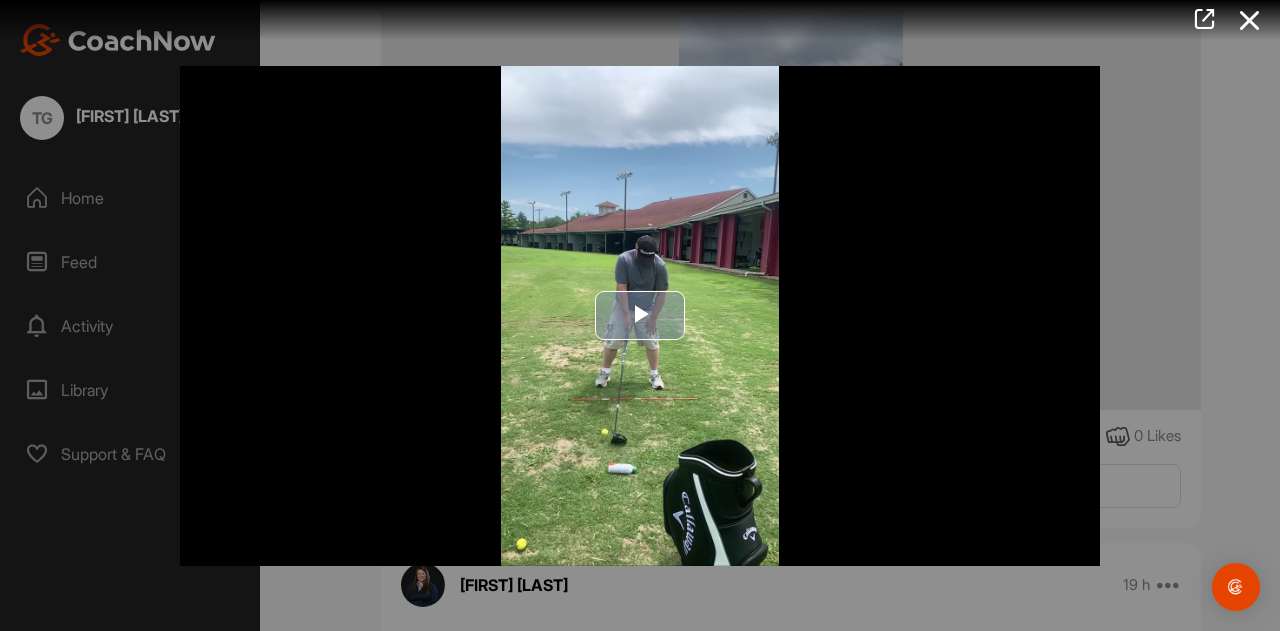 click at bounding box center (640, 316) 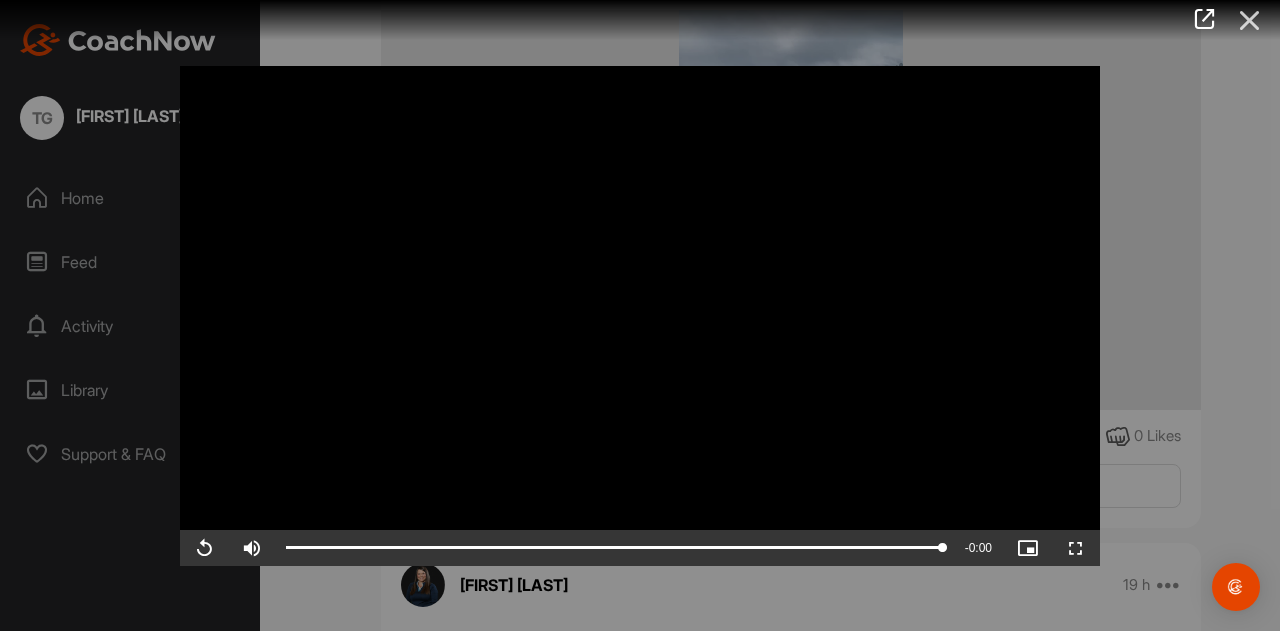 click at bounding box center (1250, 20) 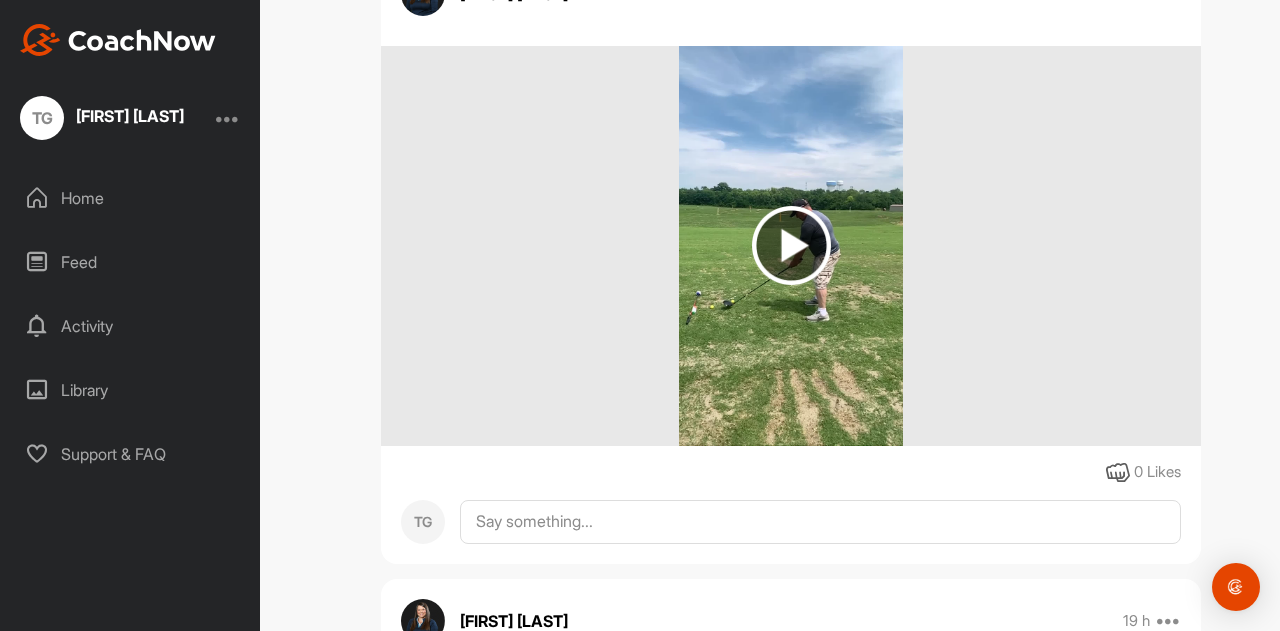 scroll, scrollTop: 1045, scrollLeft: 0, axis: vertical 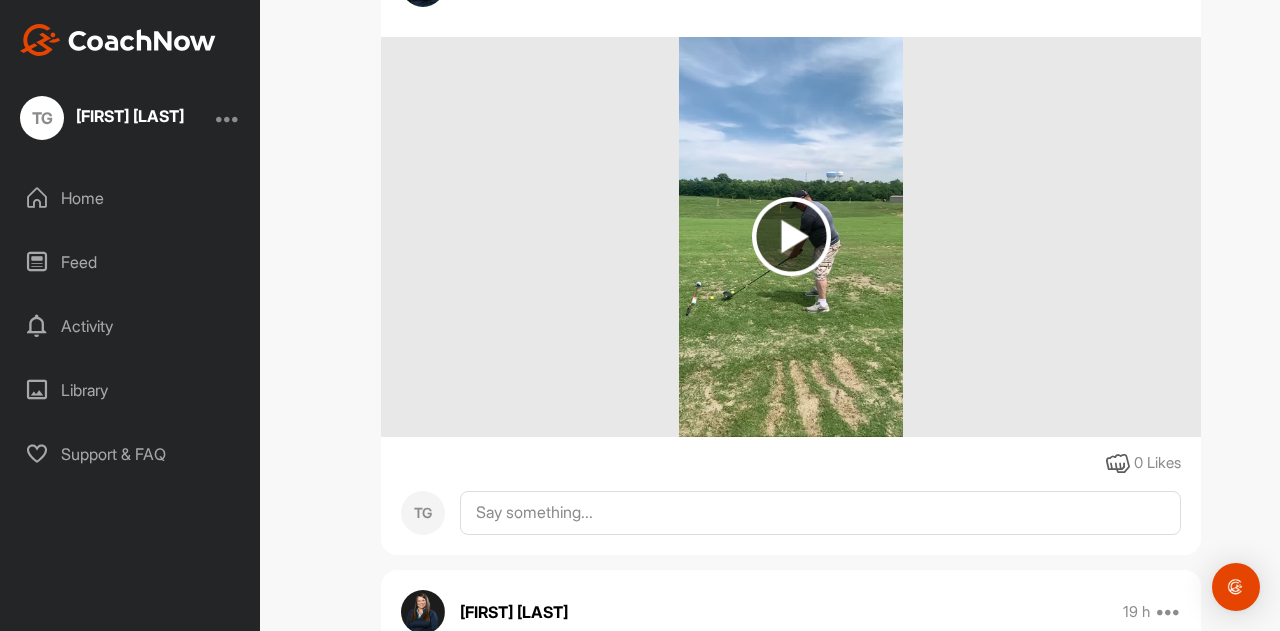 click at bounding box center (791, 236) 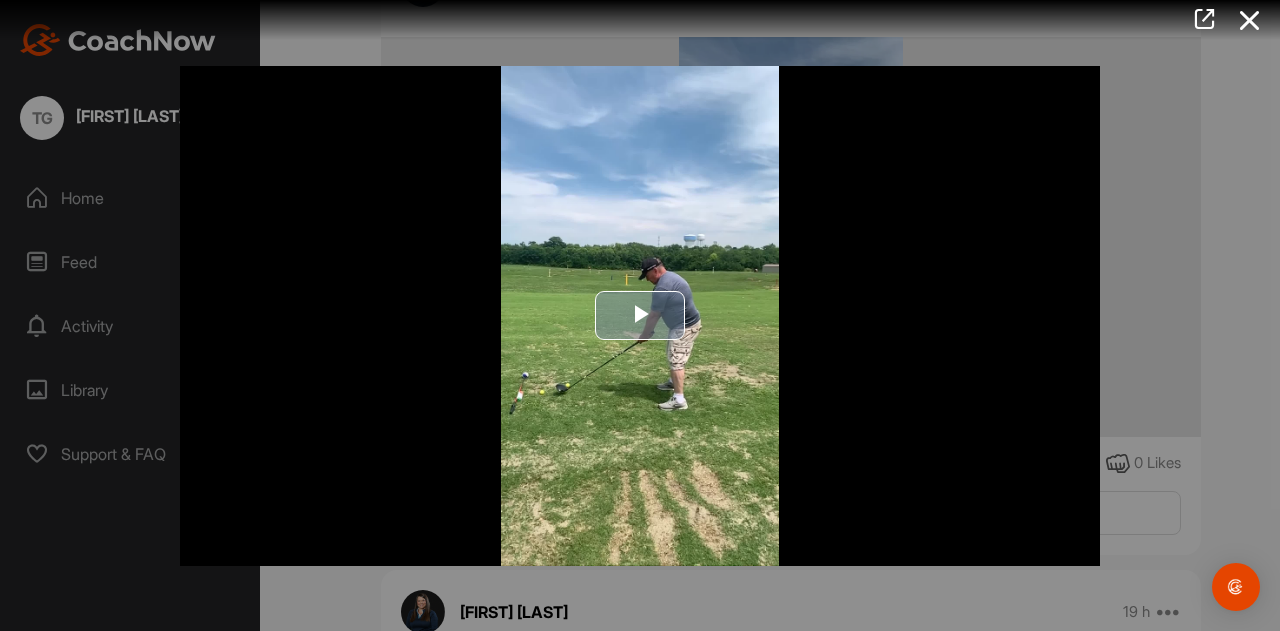 click at bounding box center [640, 316] 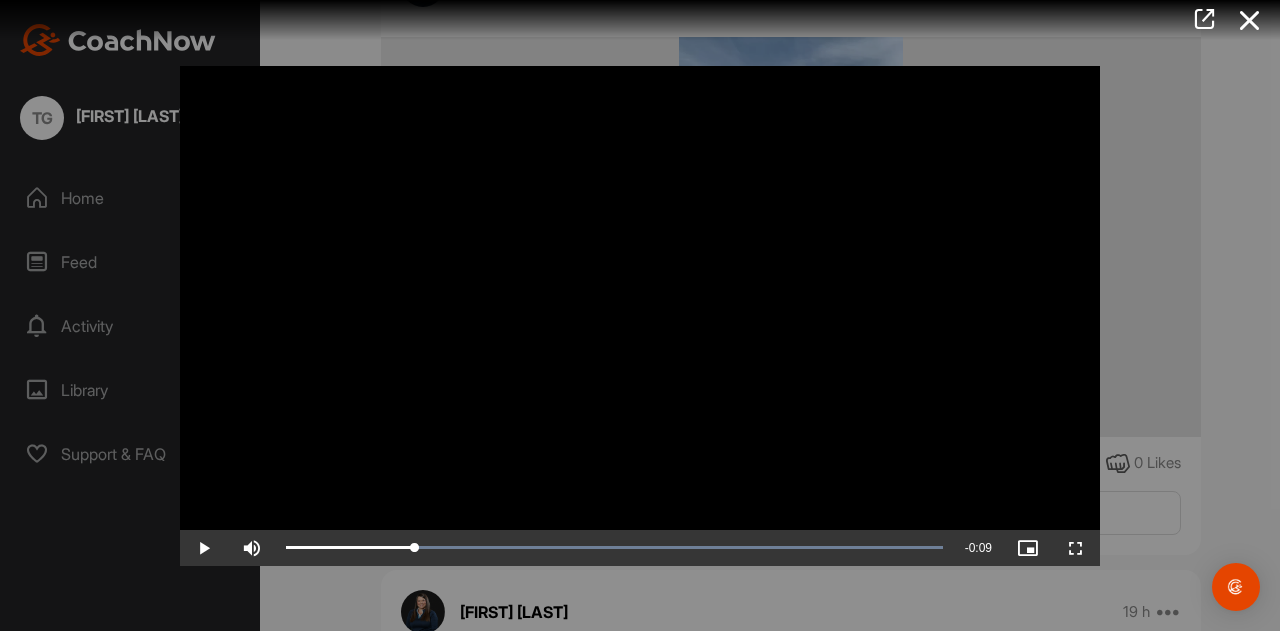 drag, startPoint x: 935, startPoint y: 548, endPoint x: 414, endPoint y: 523, distance: 521.5995 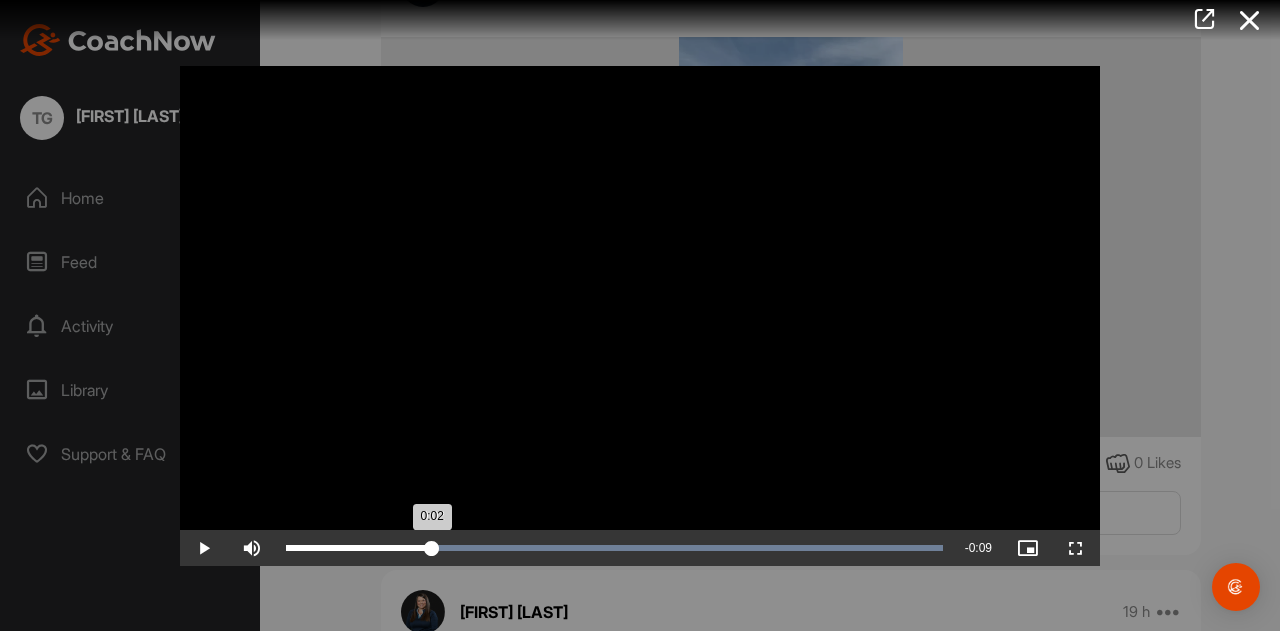 drag, startPoint x: 413, startPoint y: 544, endPoint x: 431, endPoint y: 542, distance: 18.110771 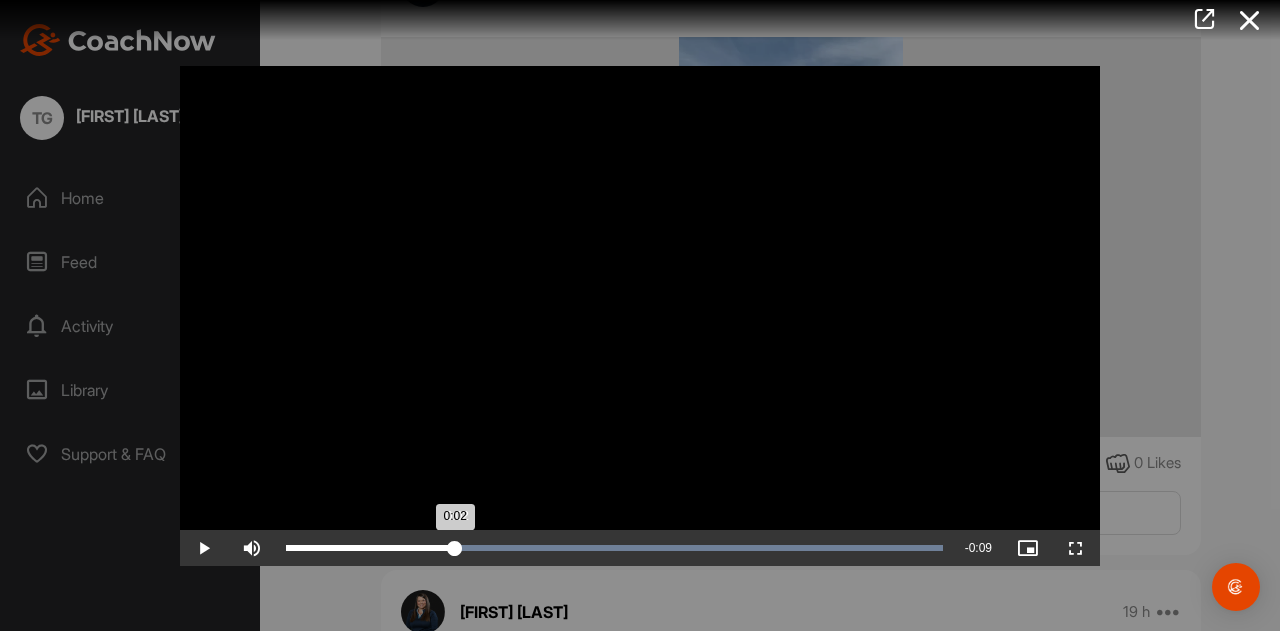 drag, startPoint x: 431, startPoint y: 542, endPoint x: 460, endPoint y: 542, distance: 29 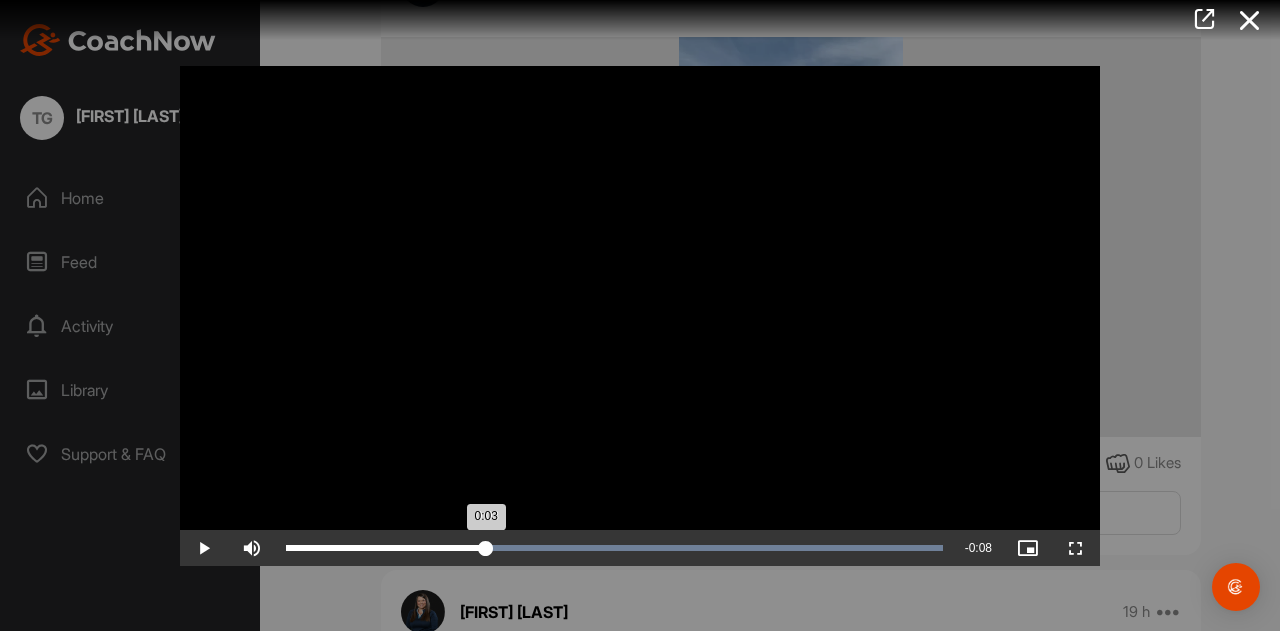 drag, startPoint x: 458, startPoint y: 541, endPoint x: 487, endPoint y: 540, distance: 29.017237 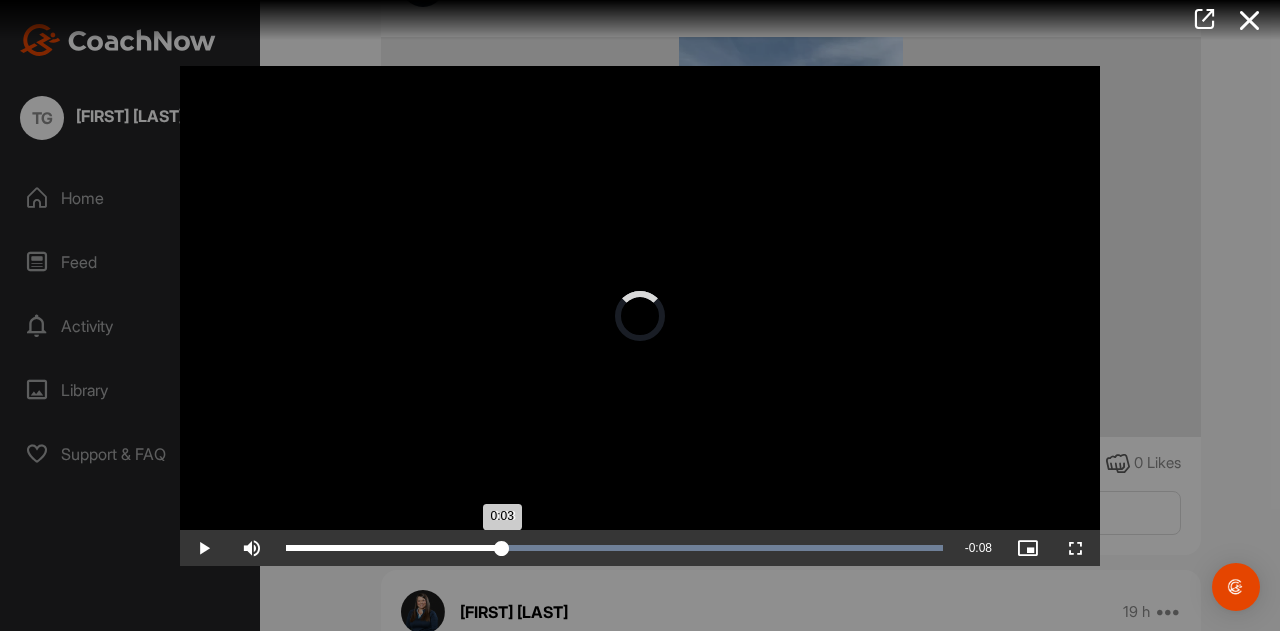 drag, startPoint x: 489, startPoint y: 551, endPoint x: 514, endPoint y: 548, distance: 25.179358 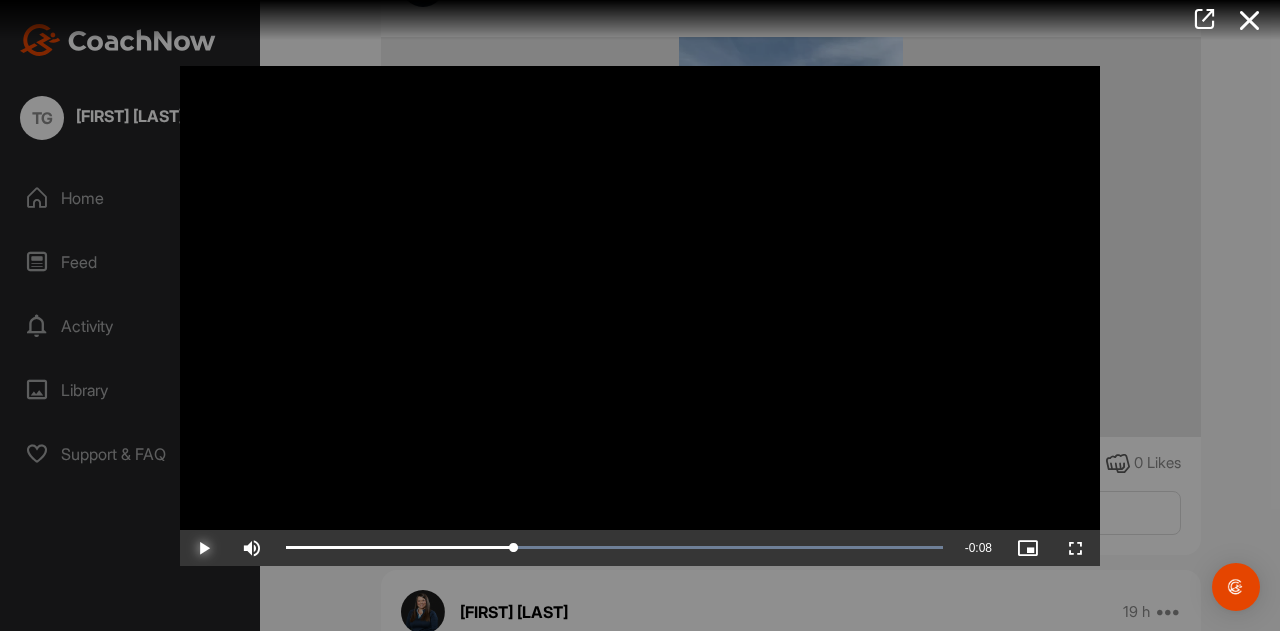 click at bounding box center [204, 548] 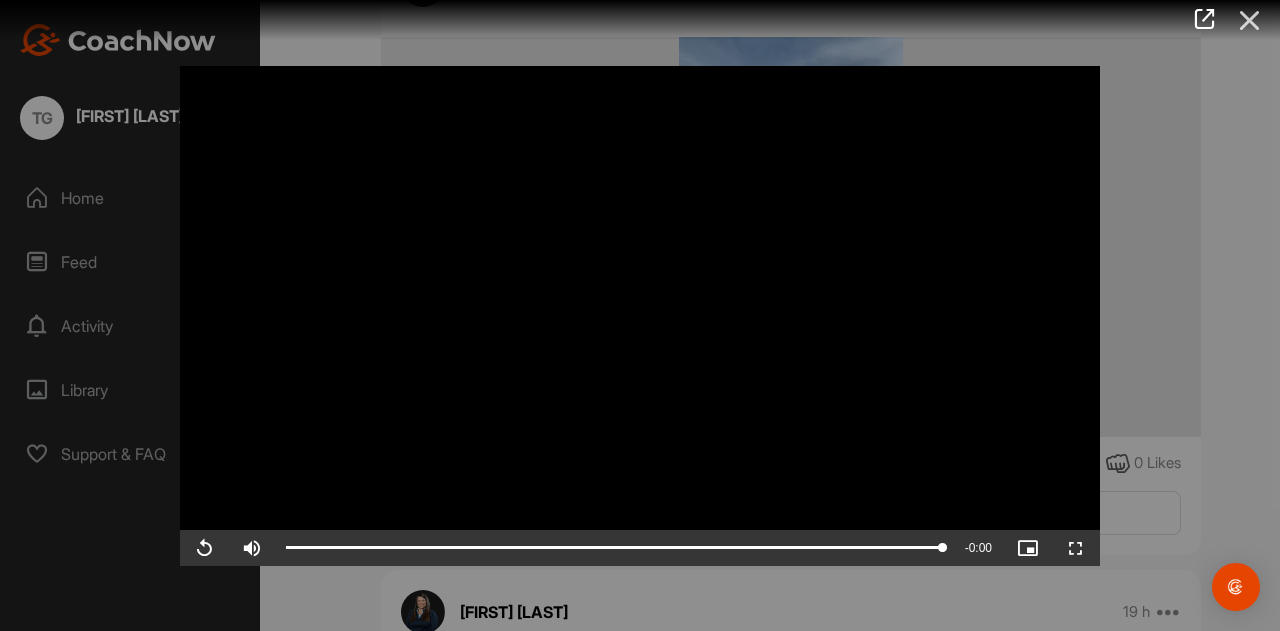 click at bounding box center (1250, 20) 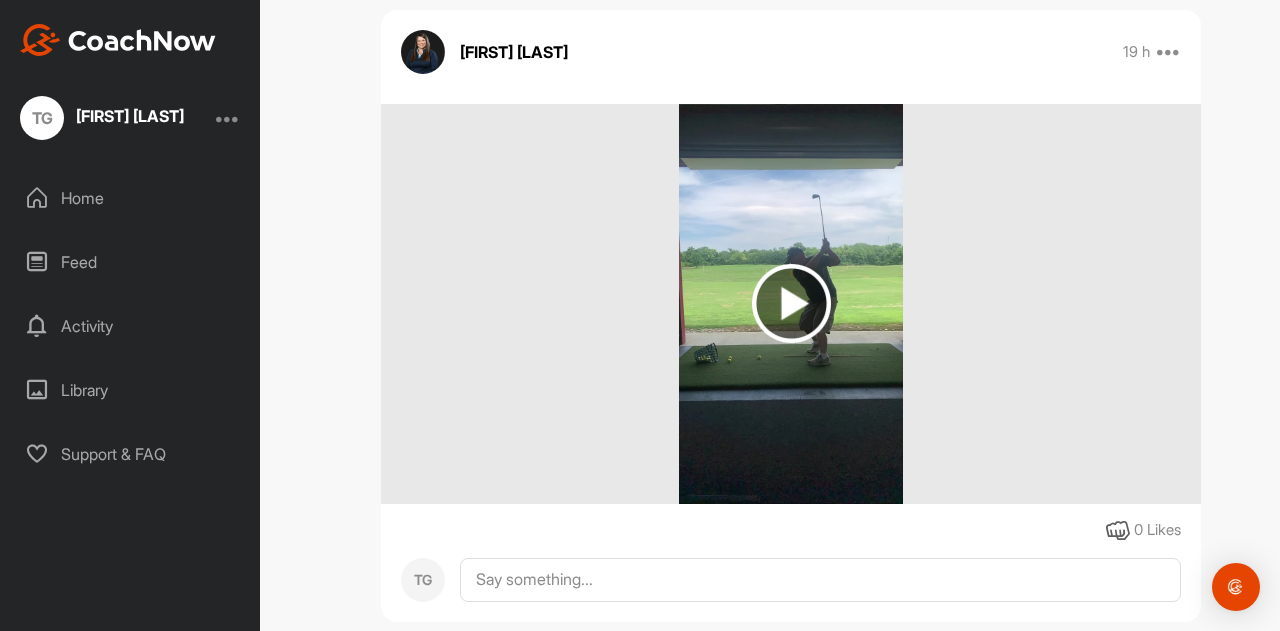 scroll, scrollTop: 2345, scrollLeft: 0, axis: vertical 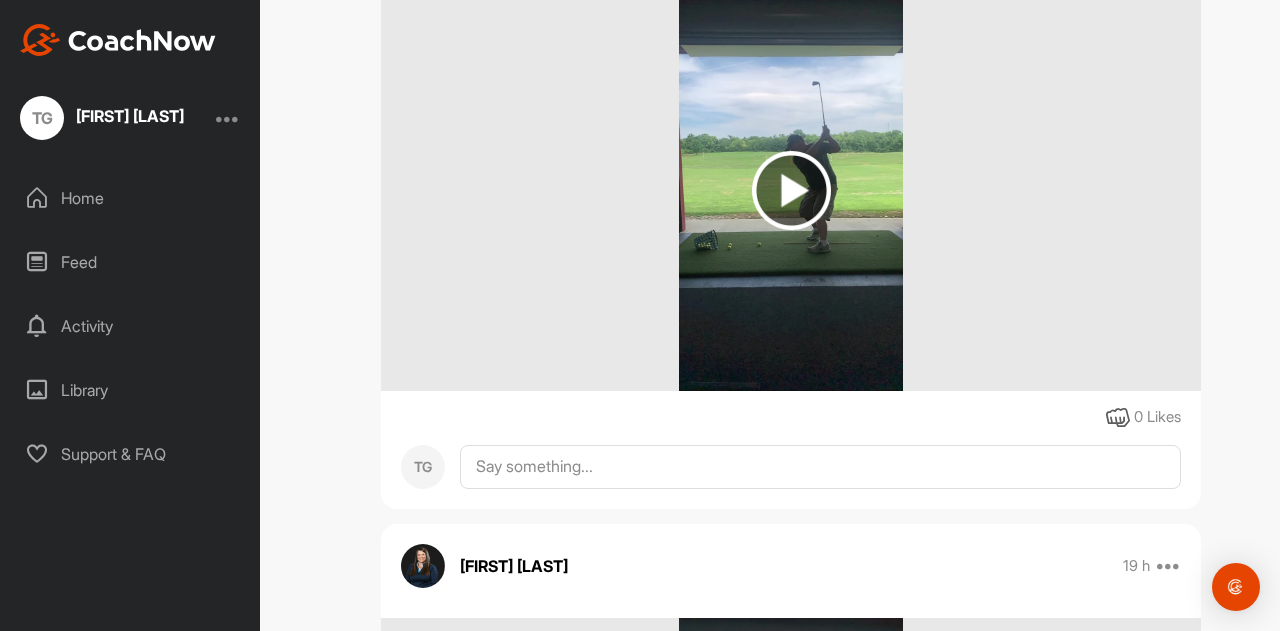 click at bounding box center [791, 190] 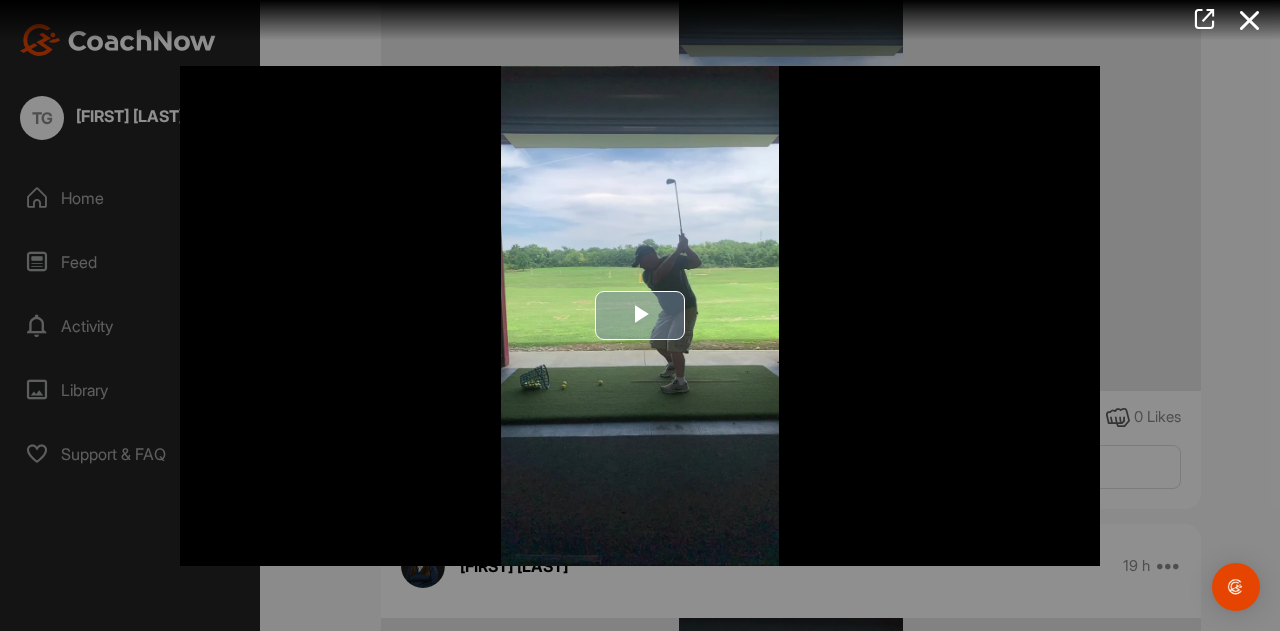 click at bounding box center [640, 316] 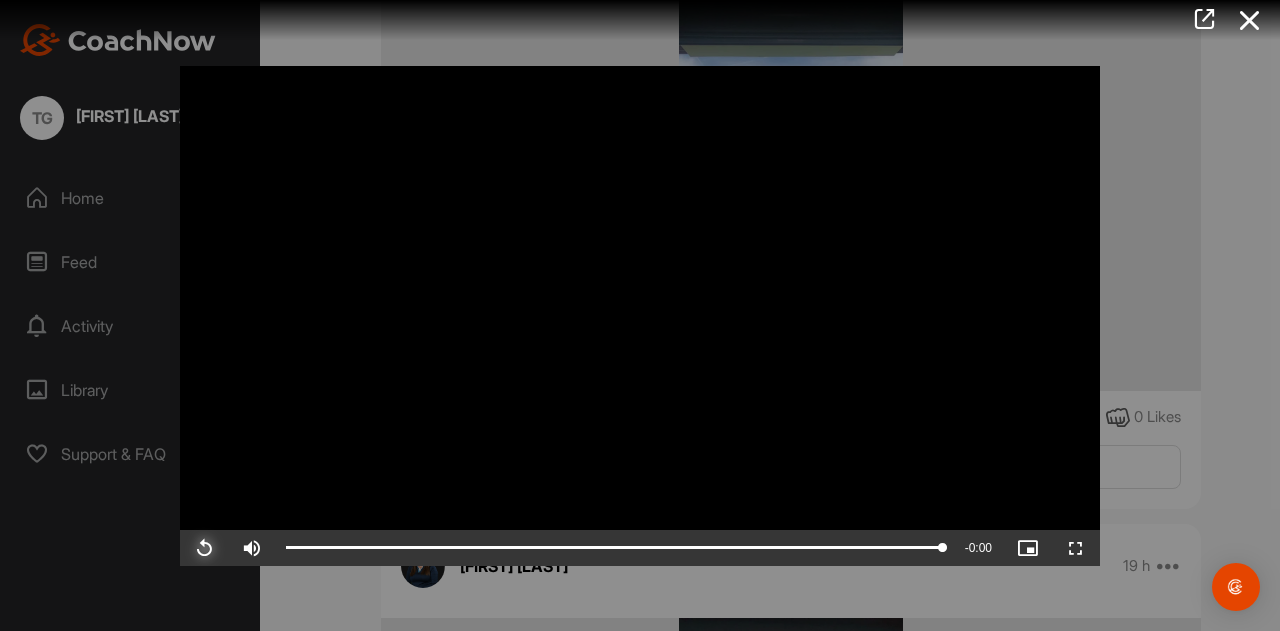 click at bounding box center (204, 548) 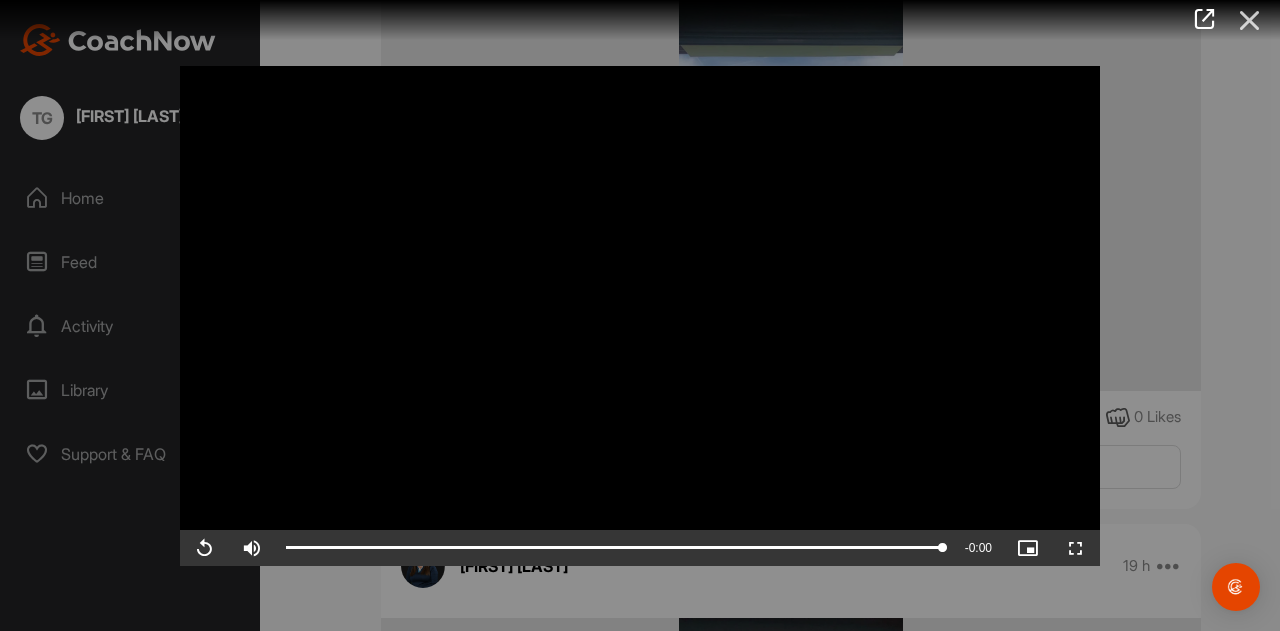 click at bounding box center [1250, 20] 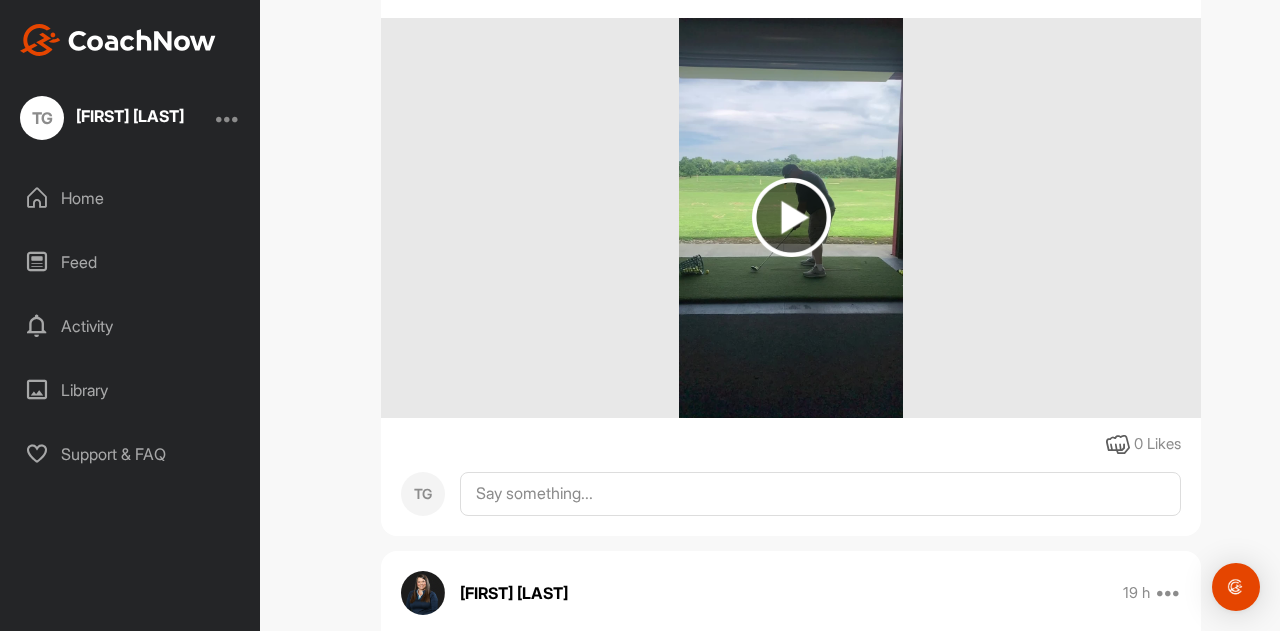 scroll, scrollTop: 2945, scrollLeft: 0, axis: vertical 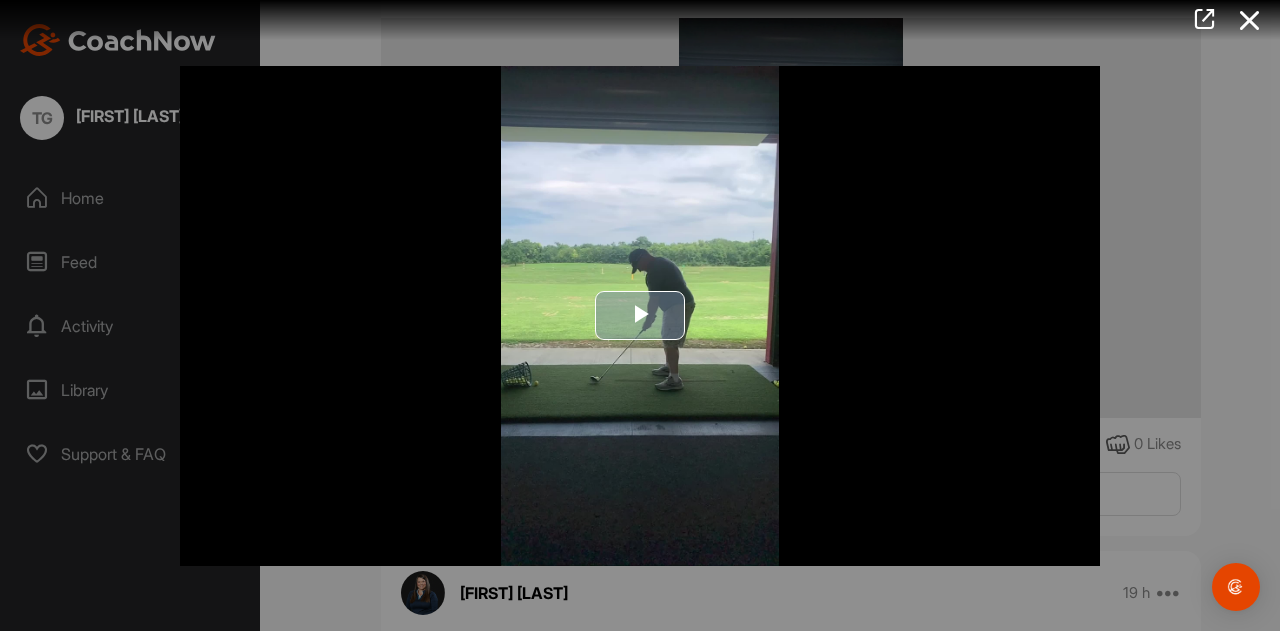 click at bounding box center (640, 316) 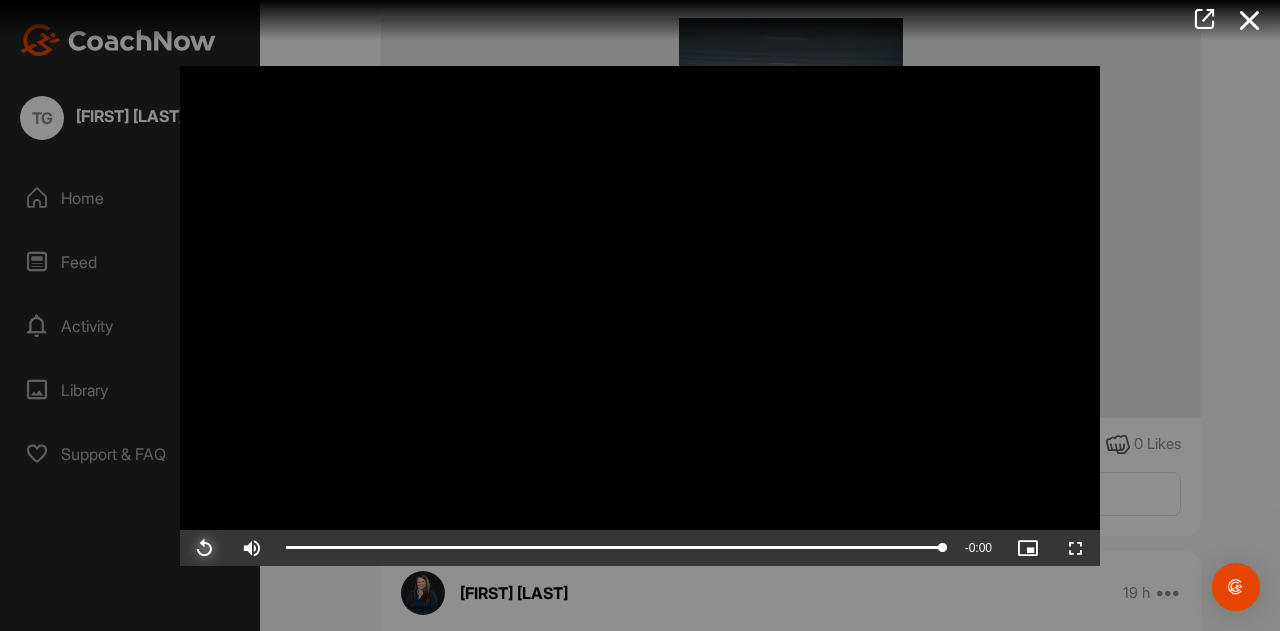click at bounding box center [204, 548] 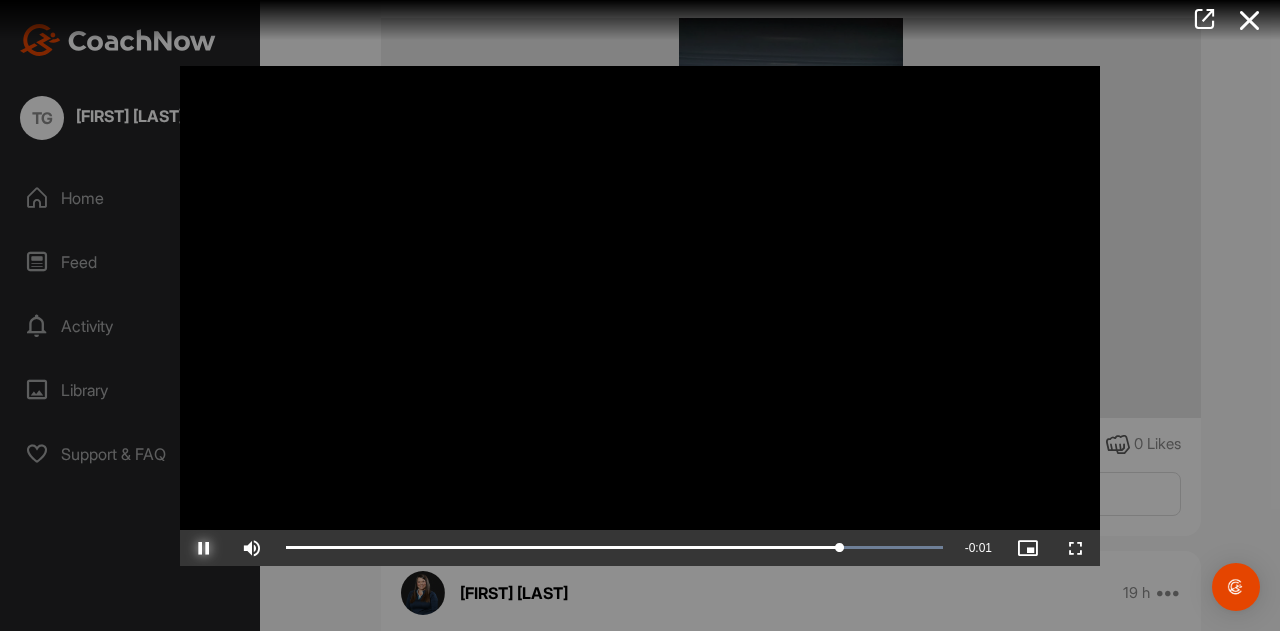 click at bounding box center (204, 548) 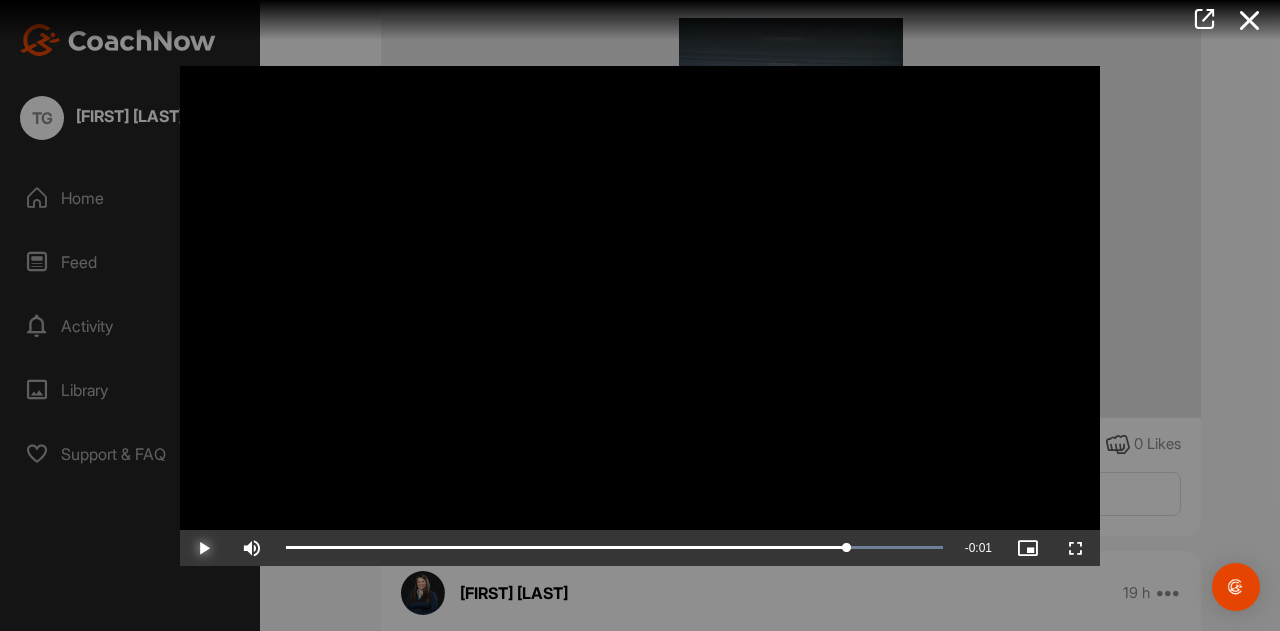 click at bounding box center [204, 548] 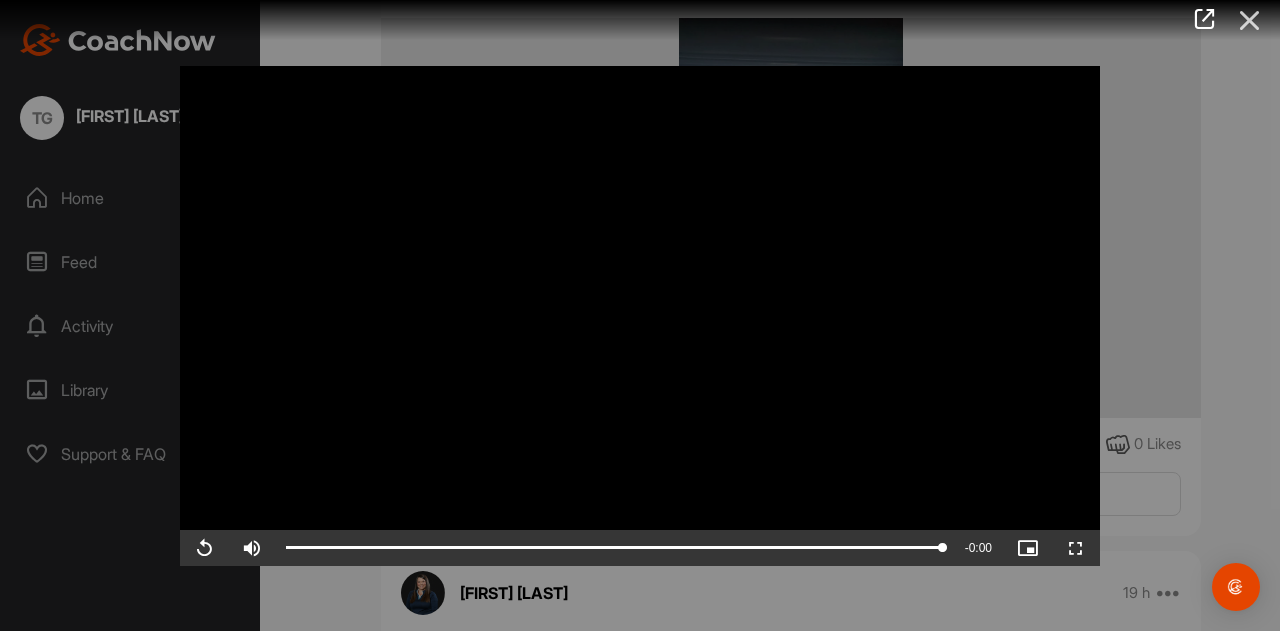 click at bounding box center [1250, 20] 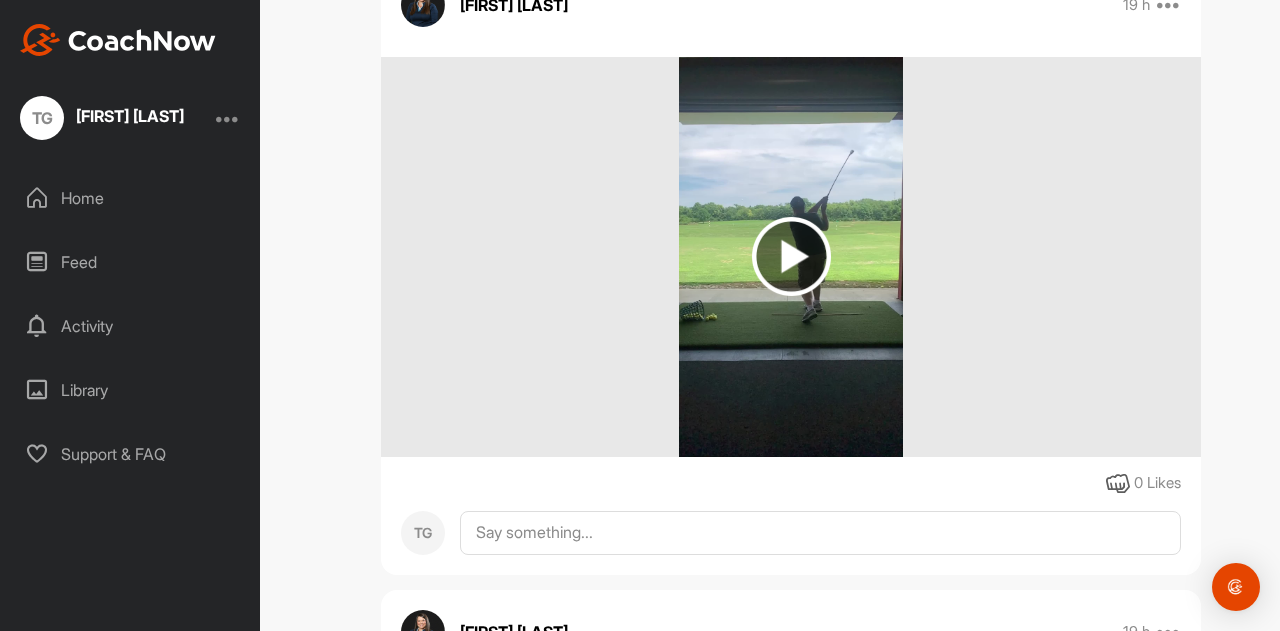 scroll, scrollTop: 3545, scrollLeft: 0, axis: vertical 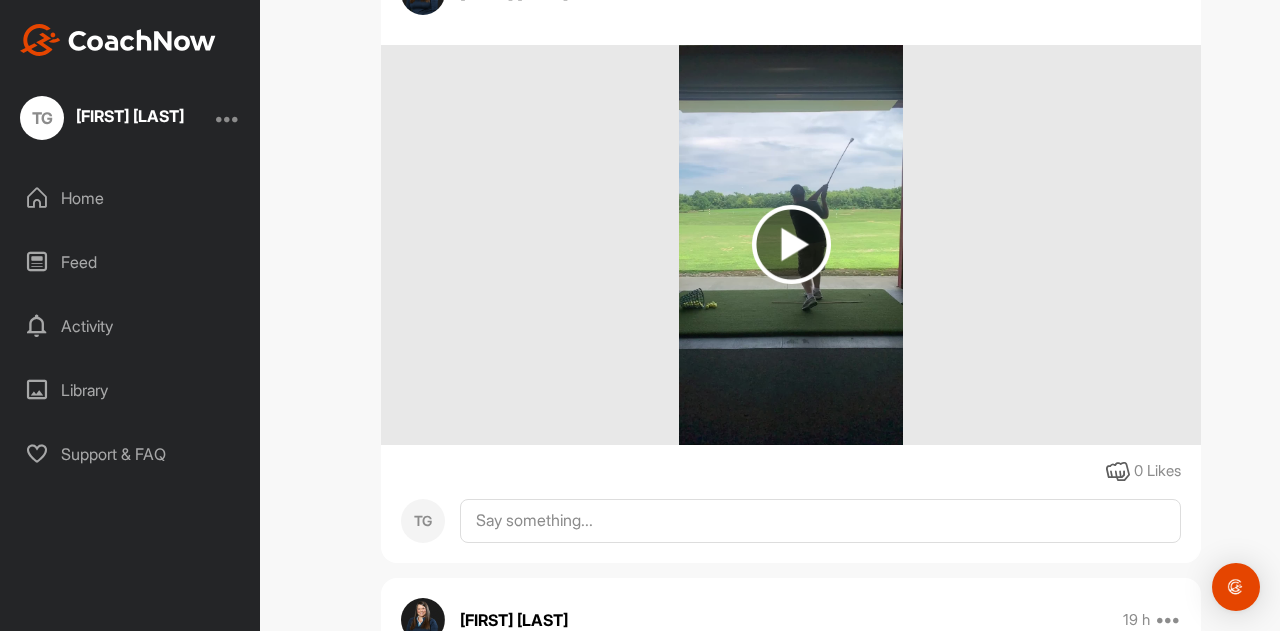 click at bounding box center [791, 244] 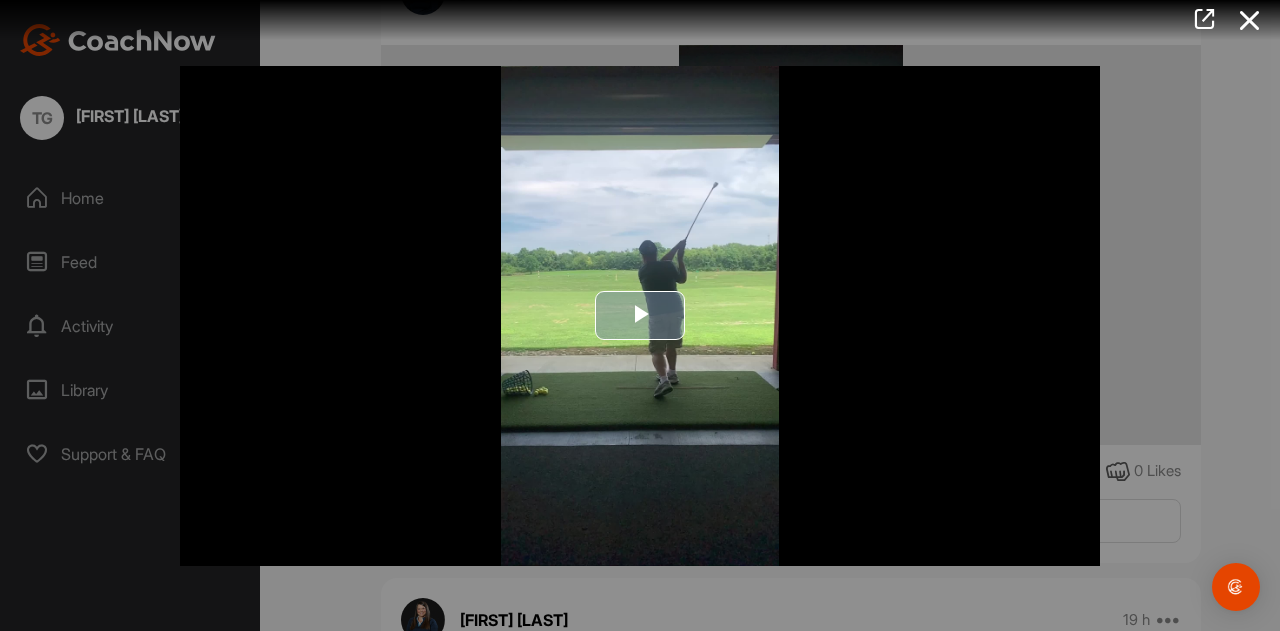 click at bounding box center [640, 316] 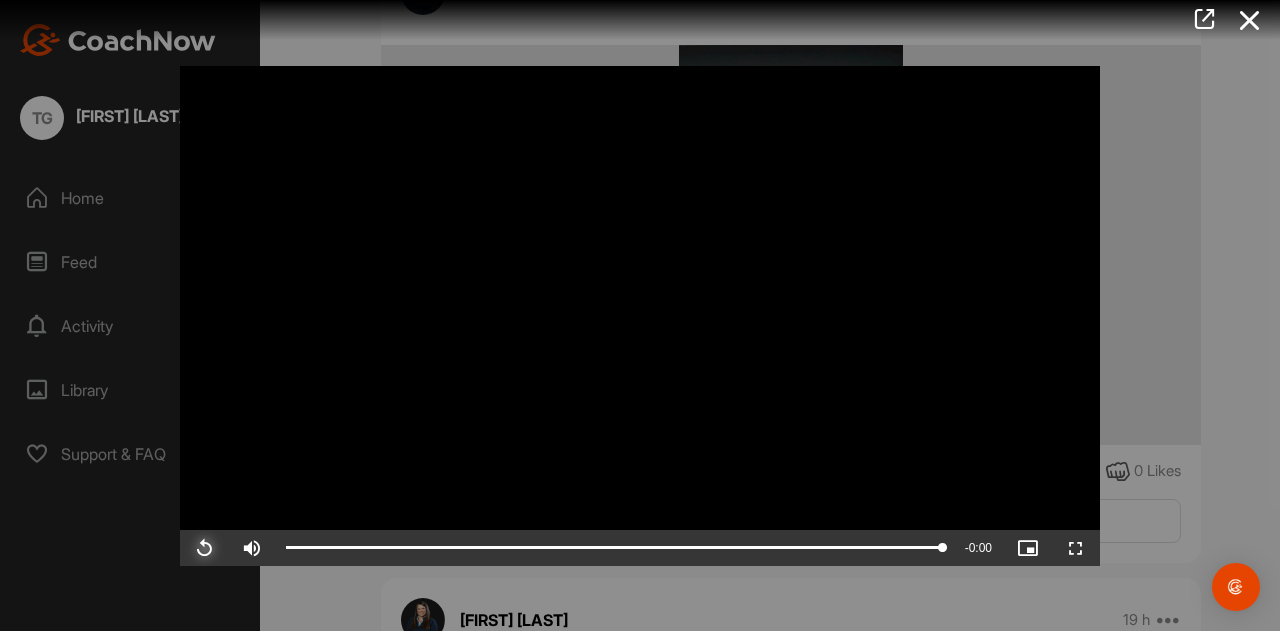 click at bounding box center [204, 548] 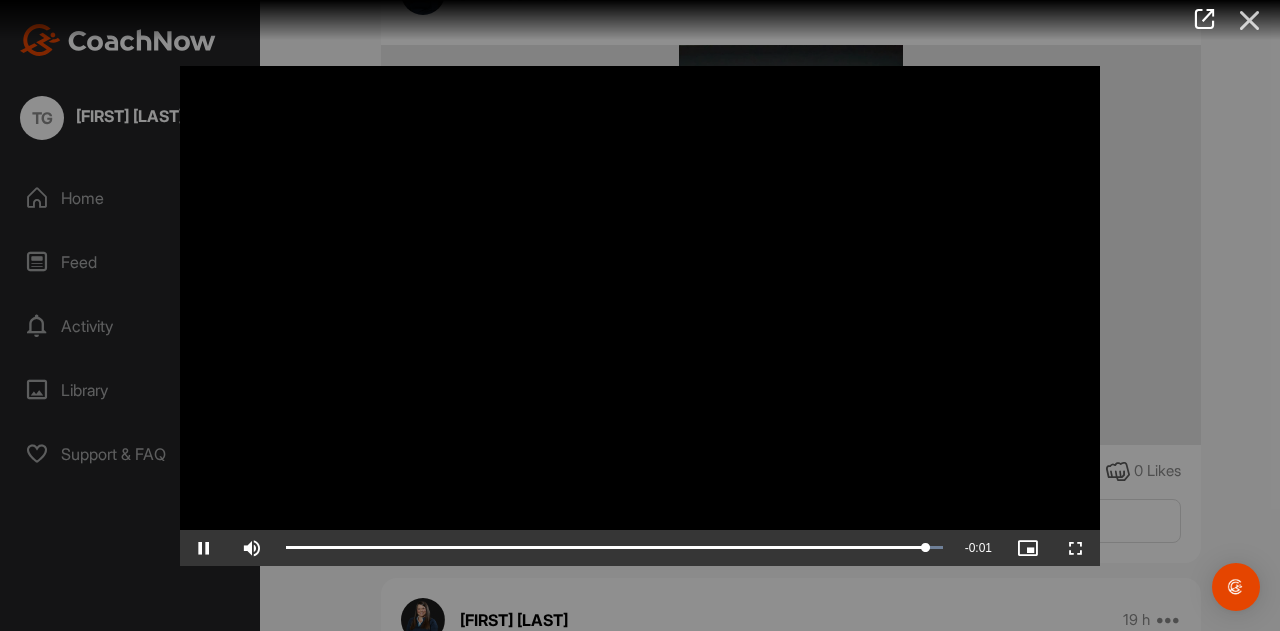 click at bounding box center (1250, 20) 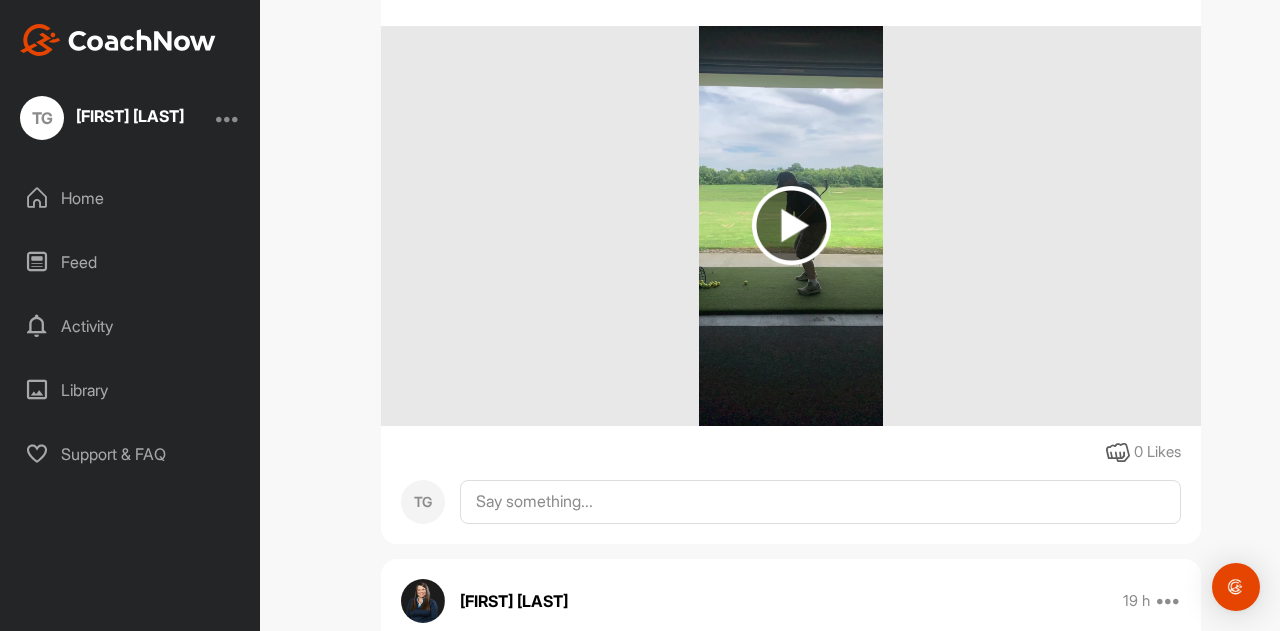 scroll, scrollTop: 4245, scrollLeft: 0, axis: vertical 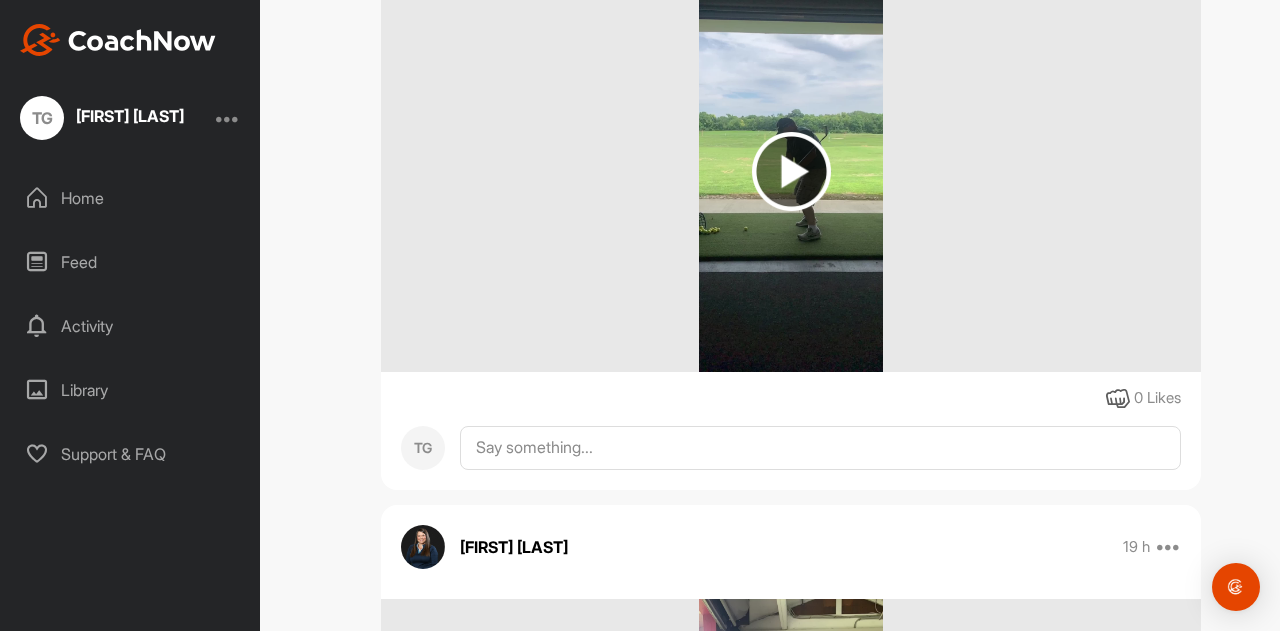 click at bounding box center (791, 171) 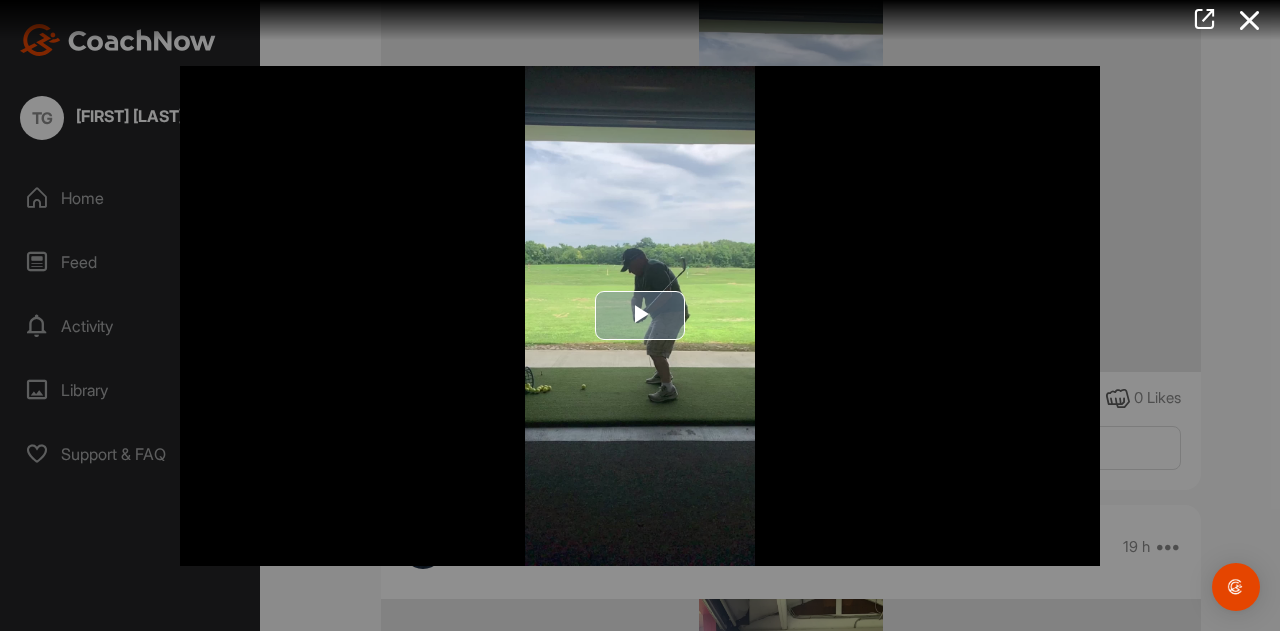 click at bounding box center (640, 316) 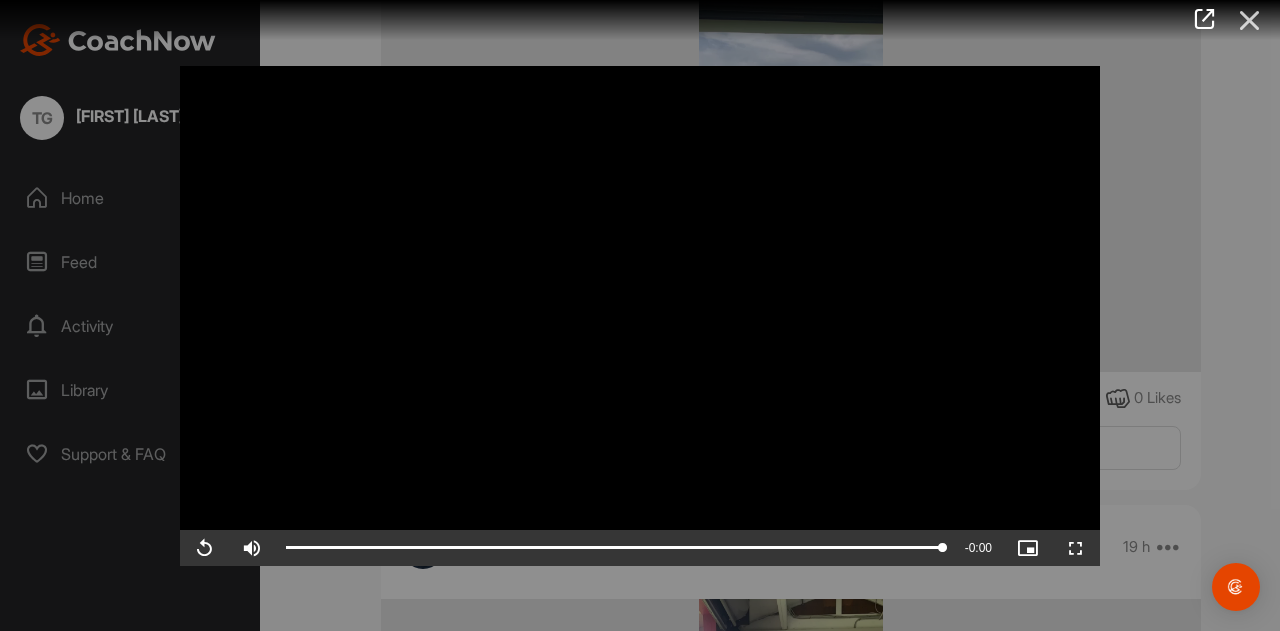 click at bounding box center (1250, 20) 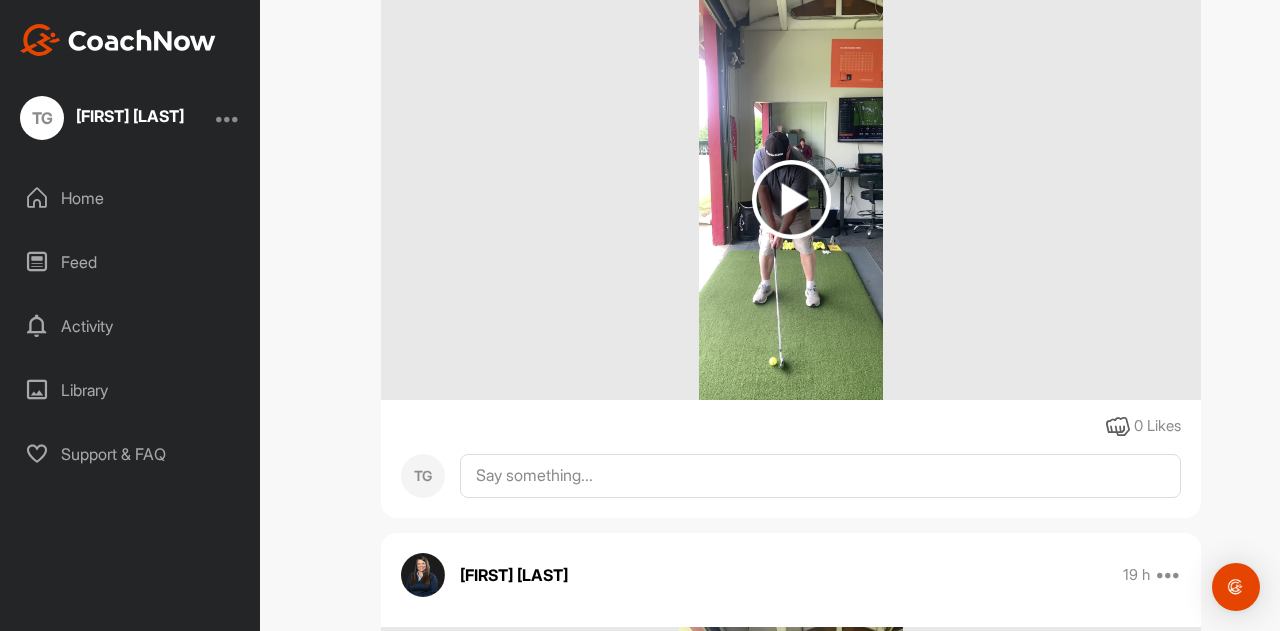 scroll, scrollTop: 4845, scrollLeft: 0, axis: vertical 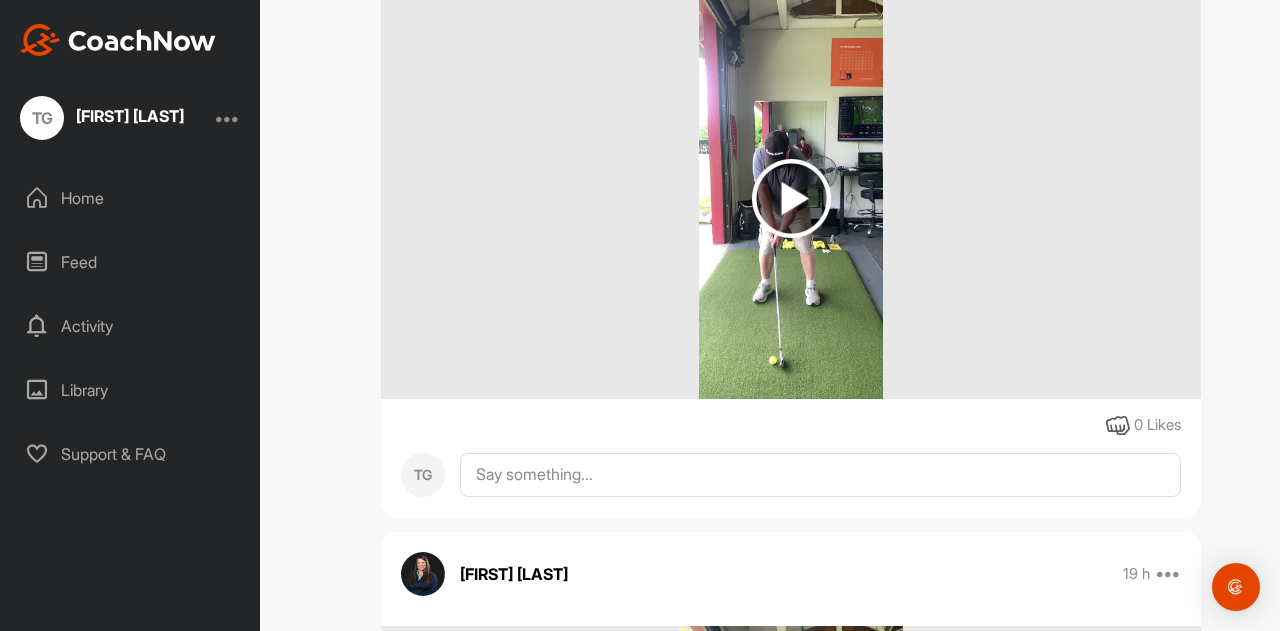 click at bounding box center [791, 198] 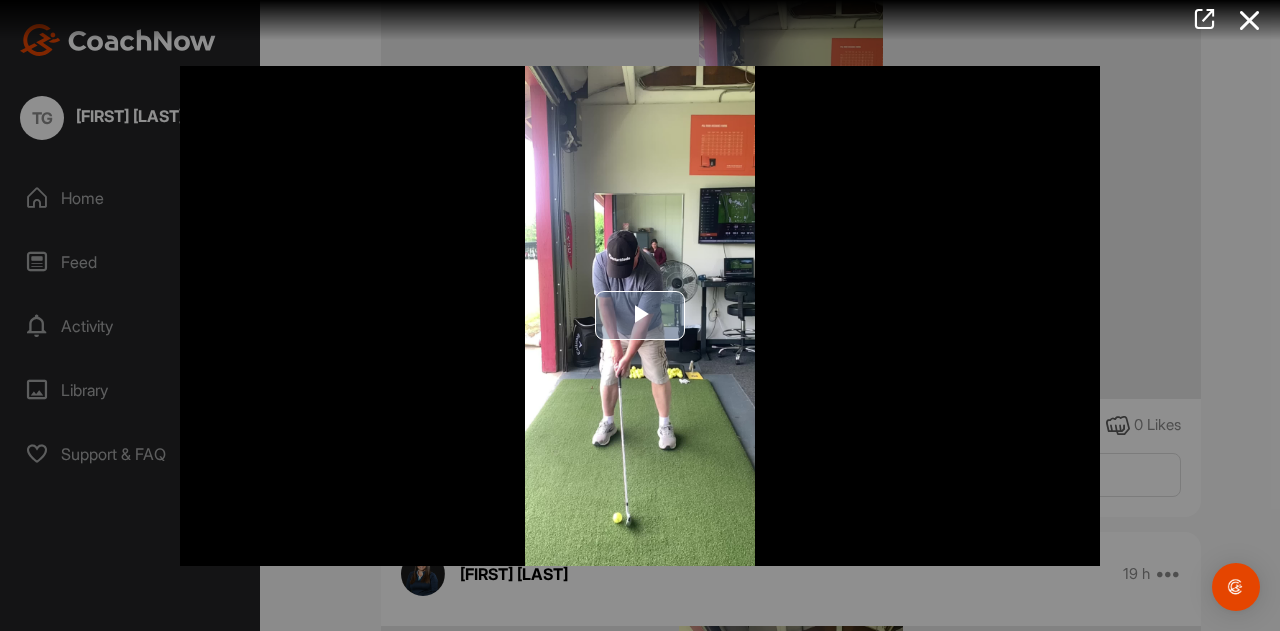 click at bounding box center (640, 316) 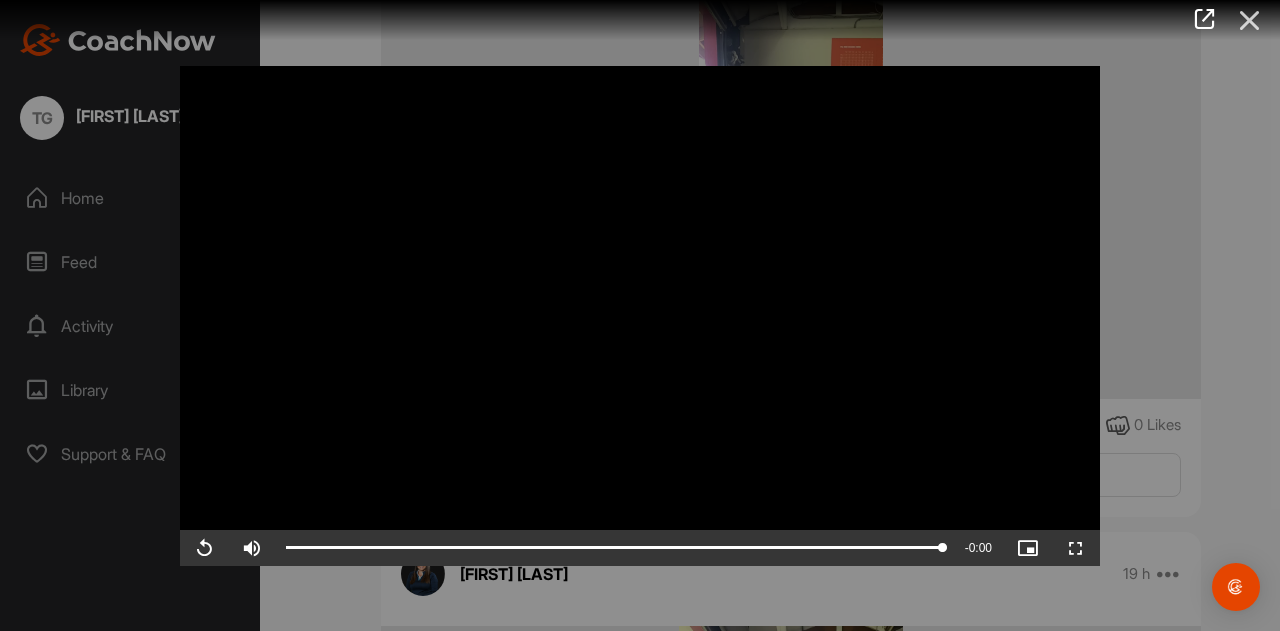 click at bounding box center (1250, 20) 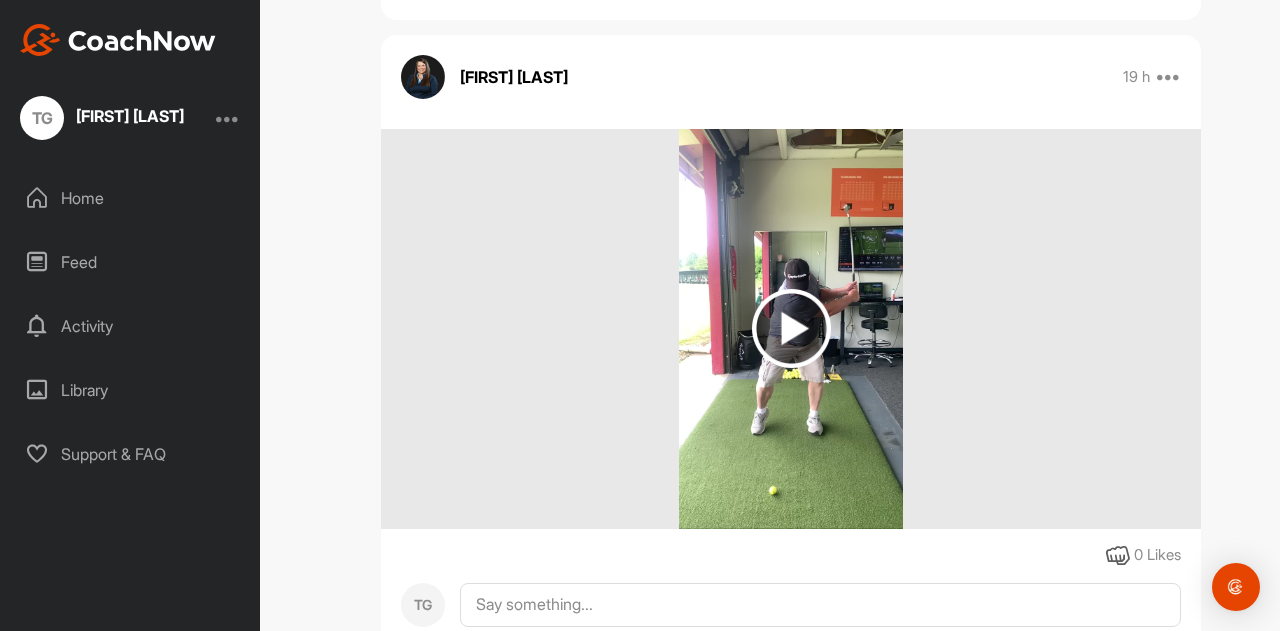 scroll, scrollTop: 5345, scrollLeft: 0, axis: vertical 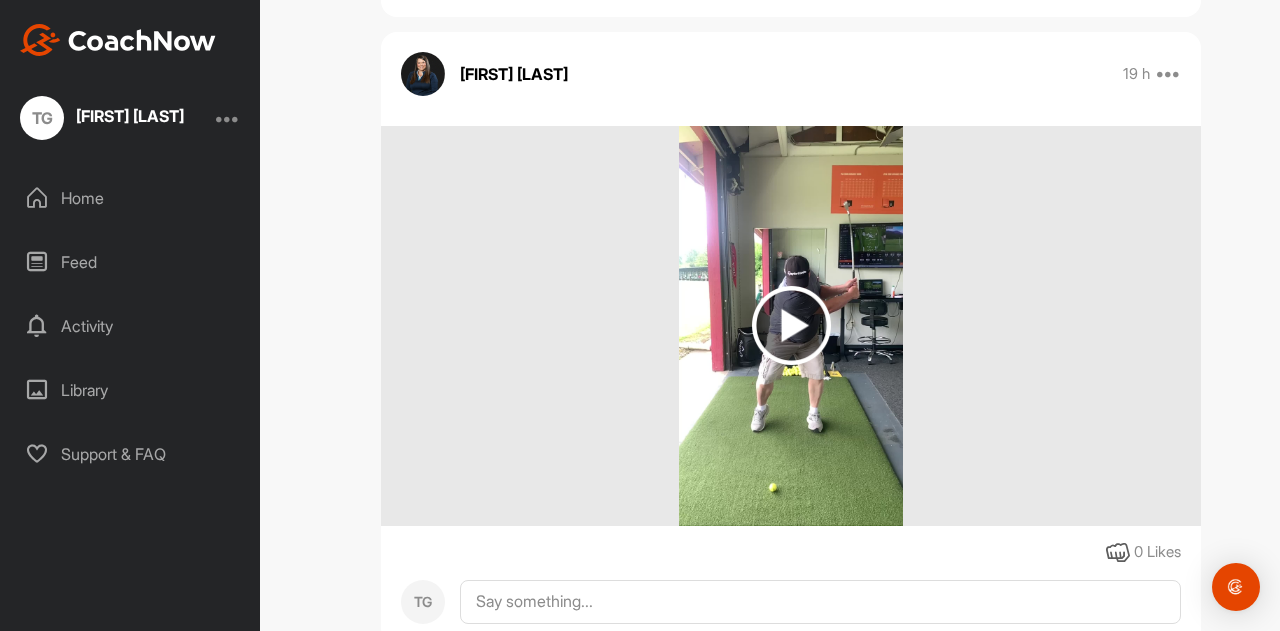 click at bounding box center (791, 325) 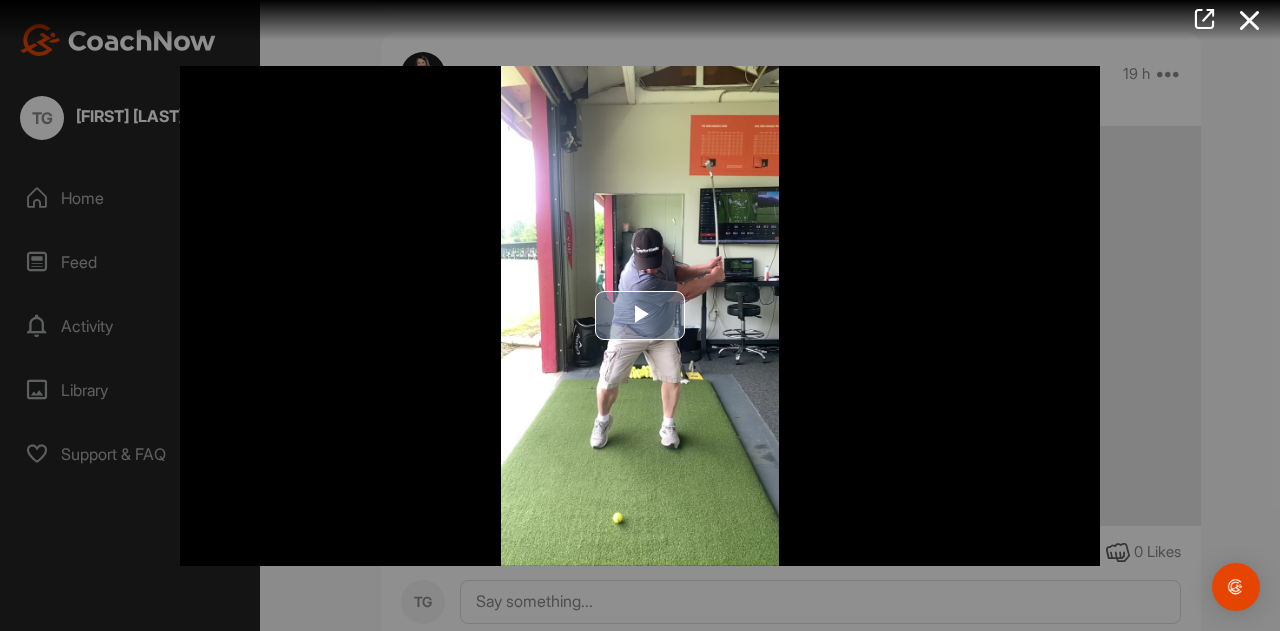 click at bounding box center (640, 316) 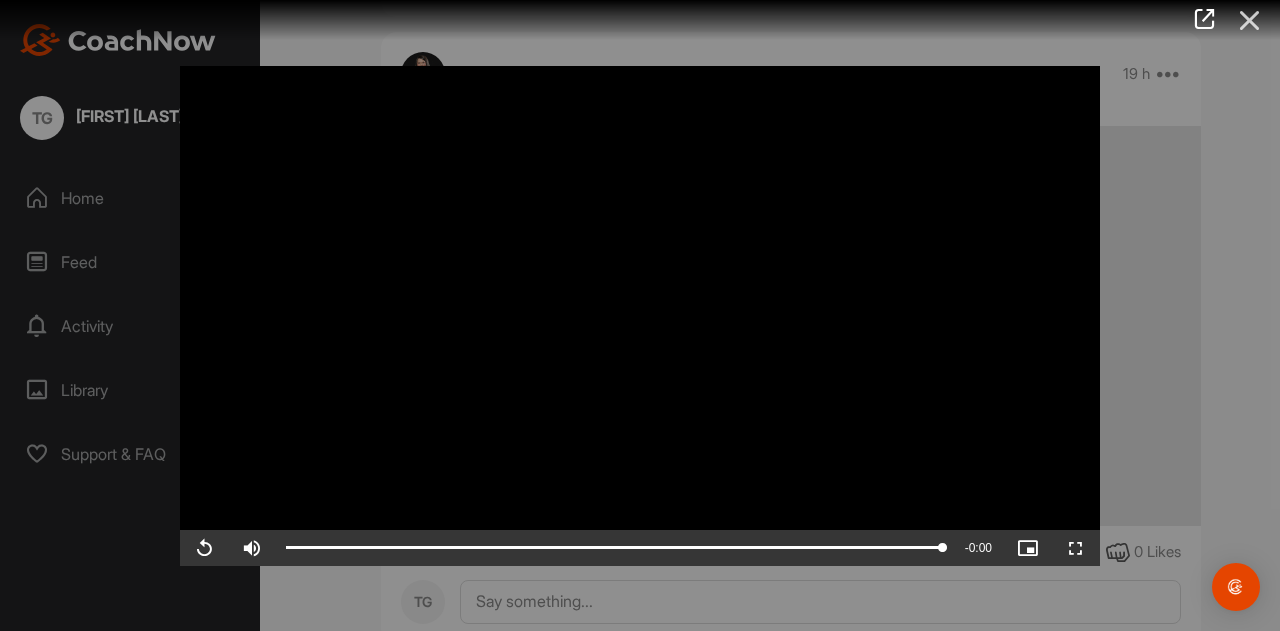 click at bounding box center (1250, 20) 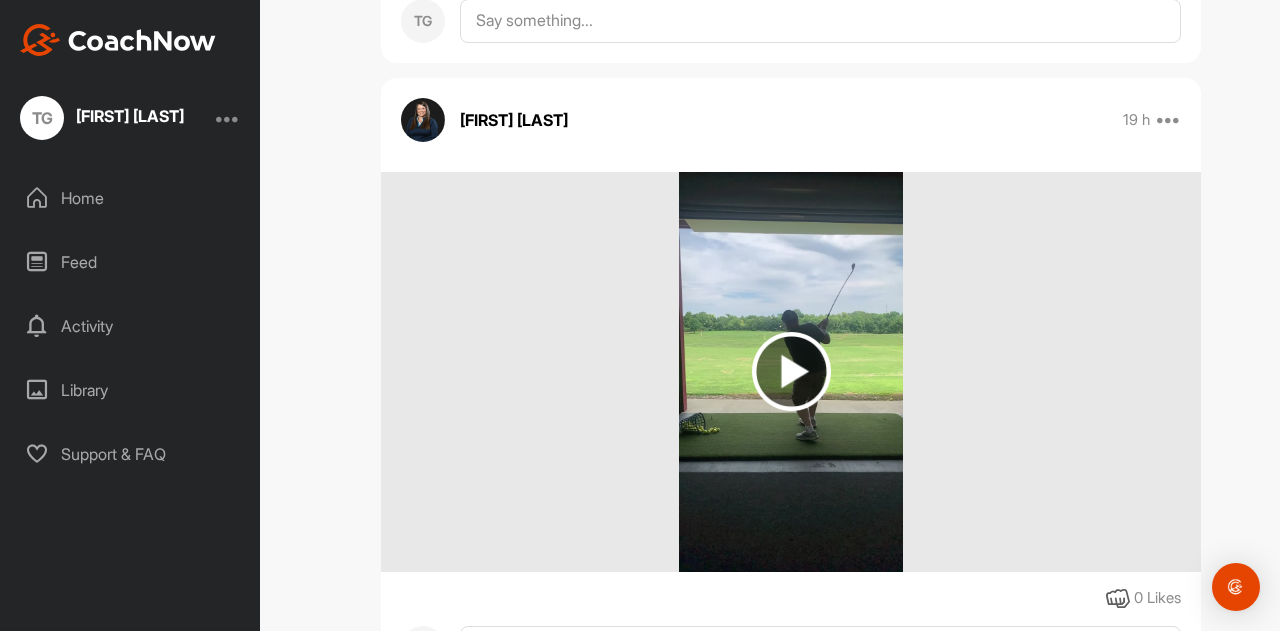 scroll, scrollTop: 5945, scrollLeft: 0, axis: vertical 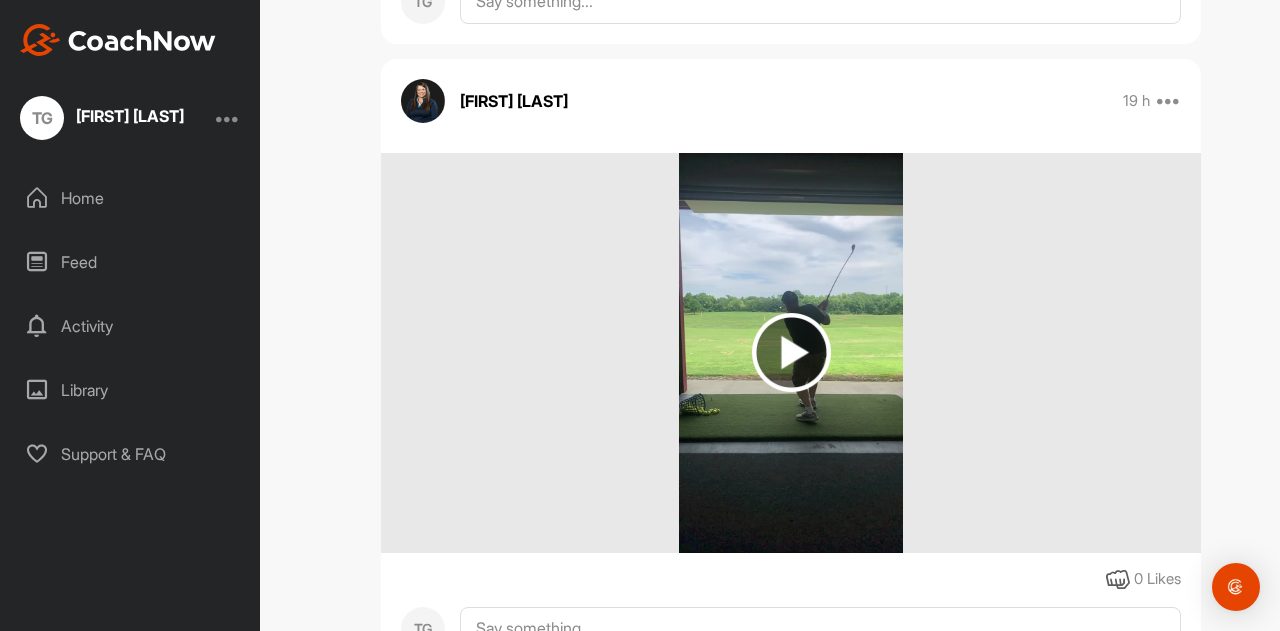 click at bounding box center (791, 352) 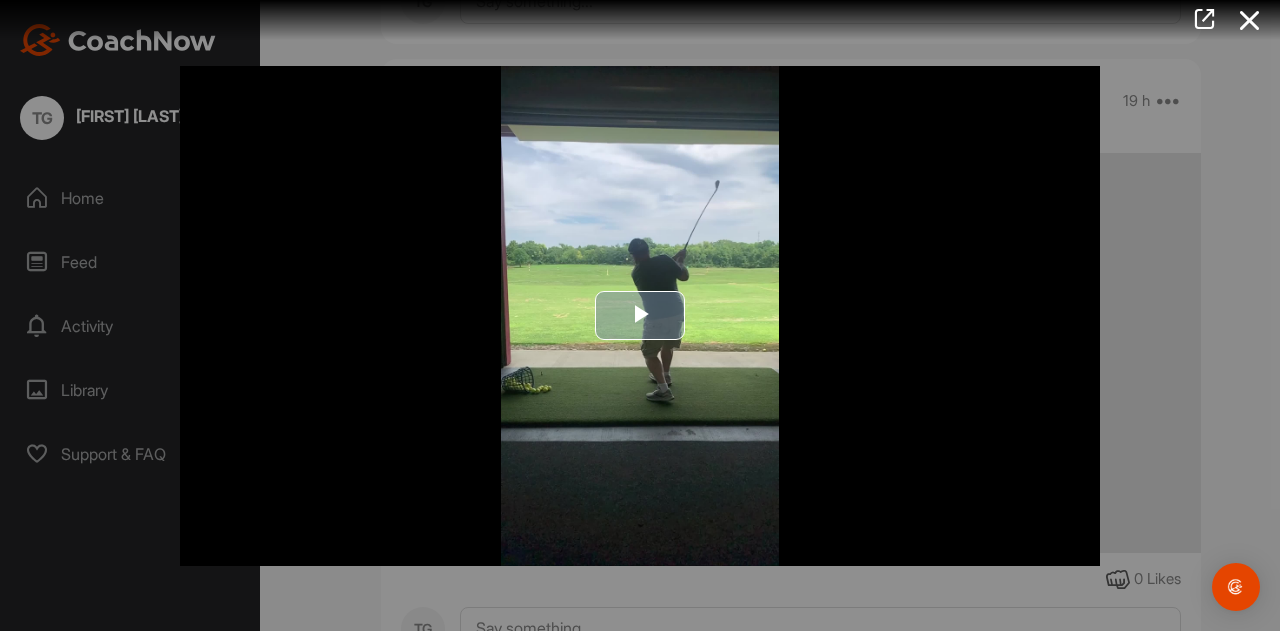 click at bounding box center [640, 316] 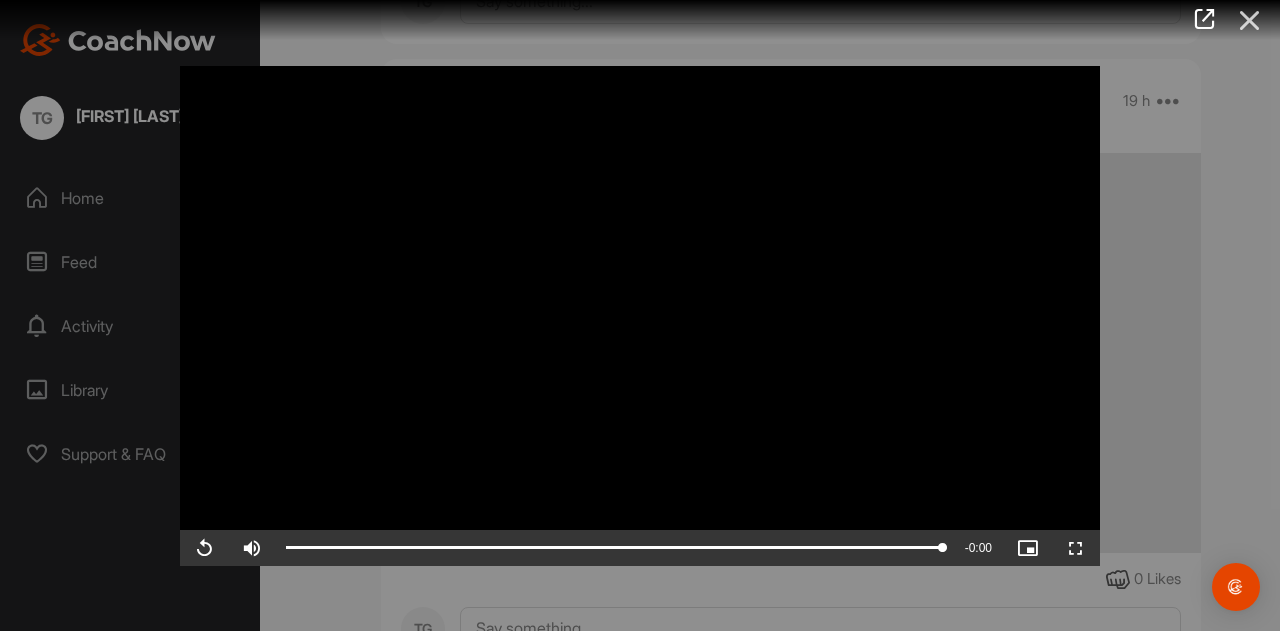 click at bounding box center [1250, 20] 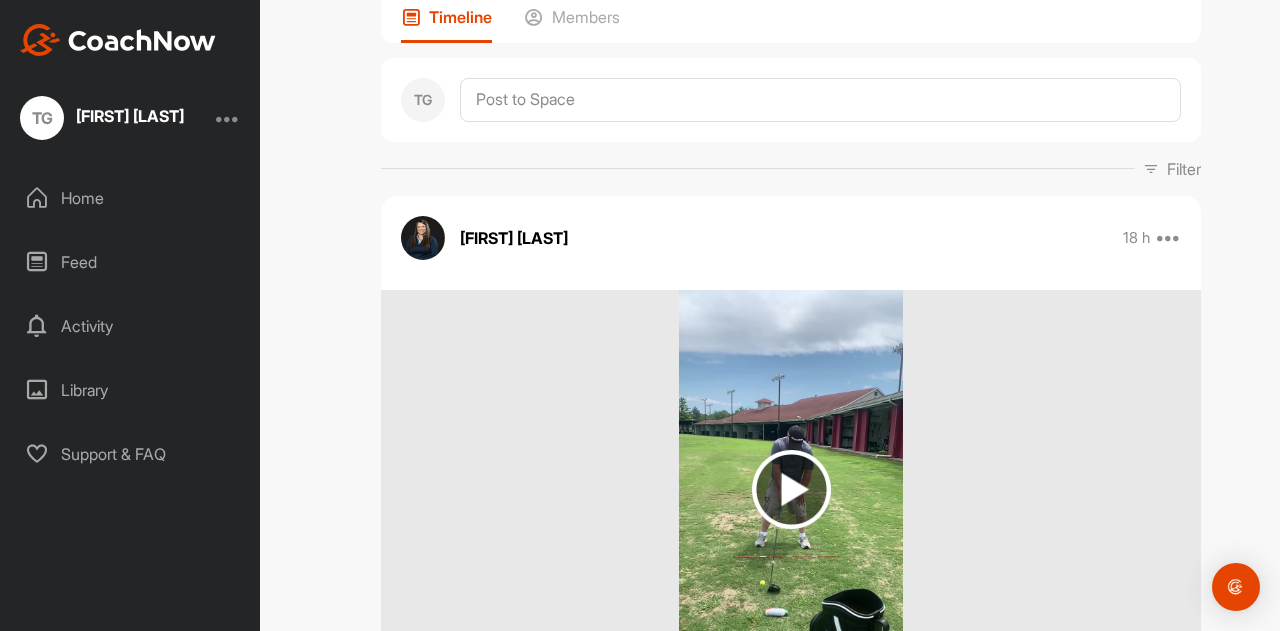 scroll, scrollTop: 0, scrollLeft: 0, axis: both 